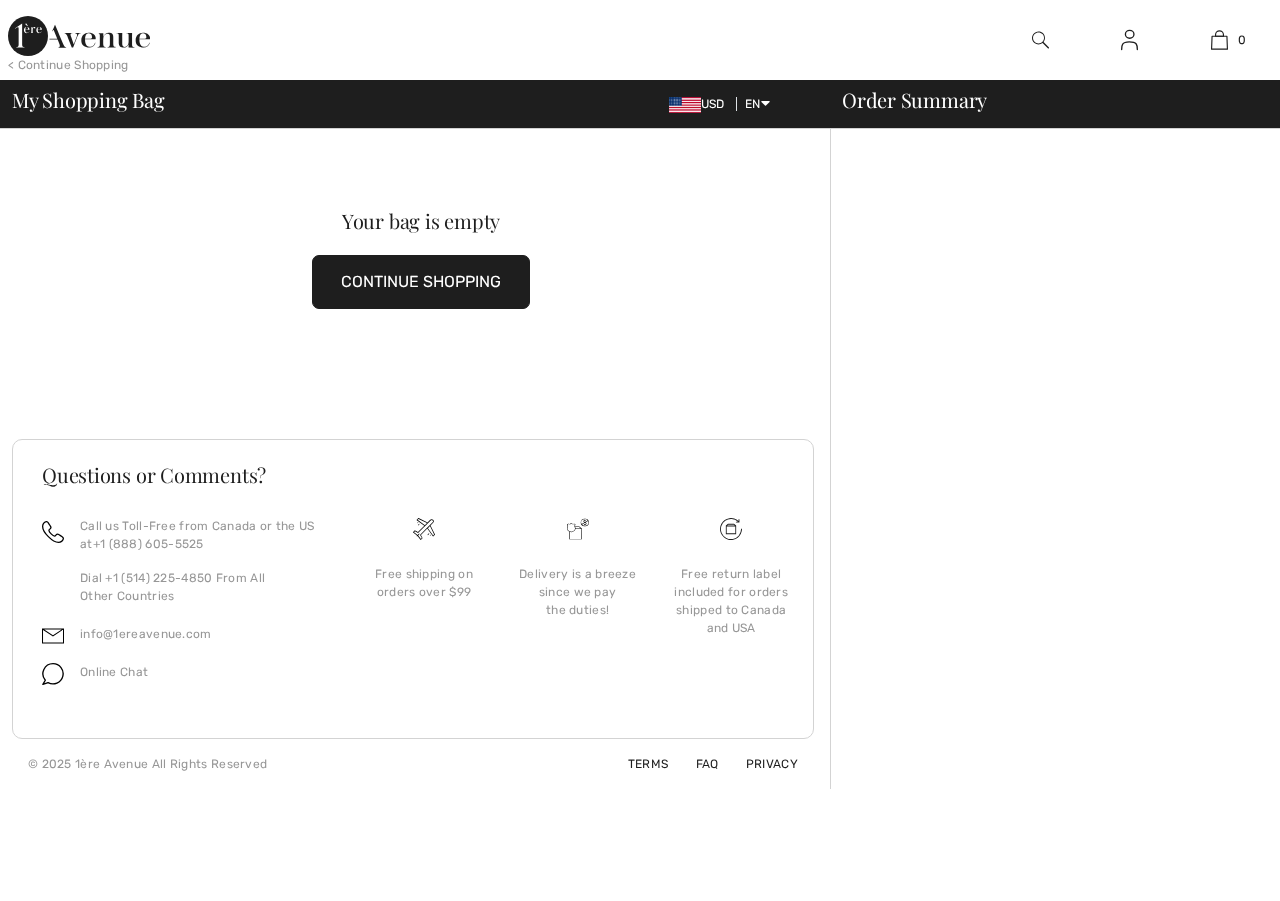 scroll, scrollTop: 0, scrollLeft: 0, axis: both 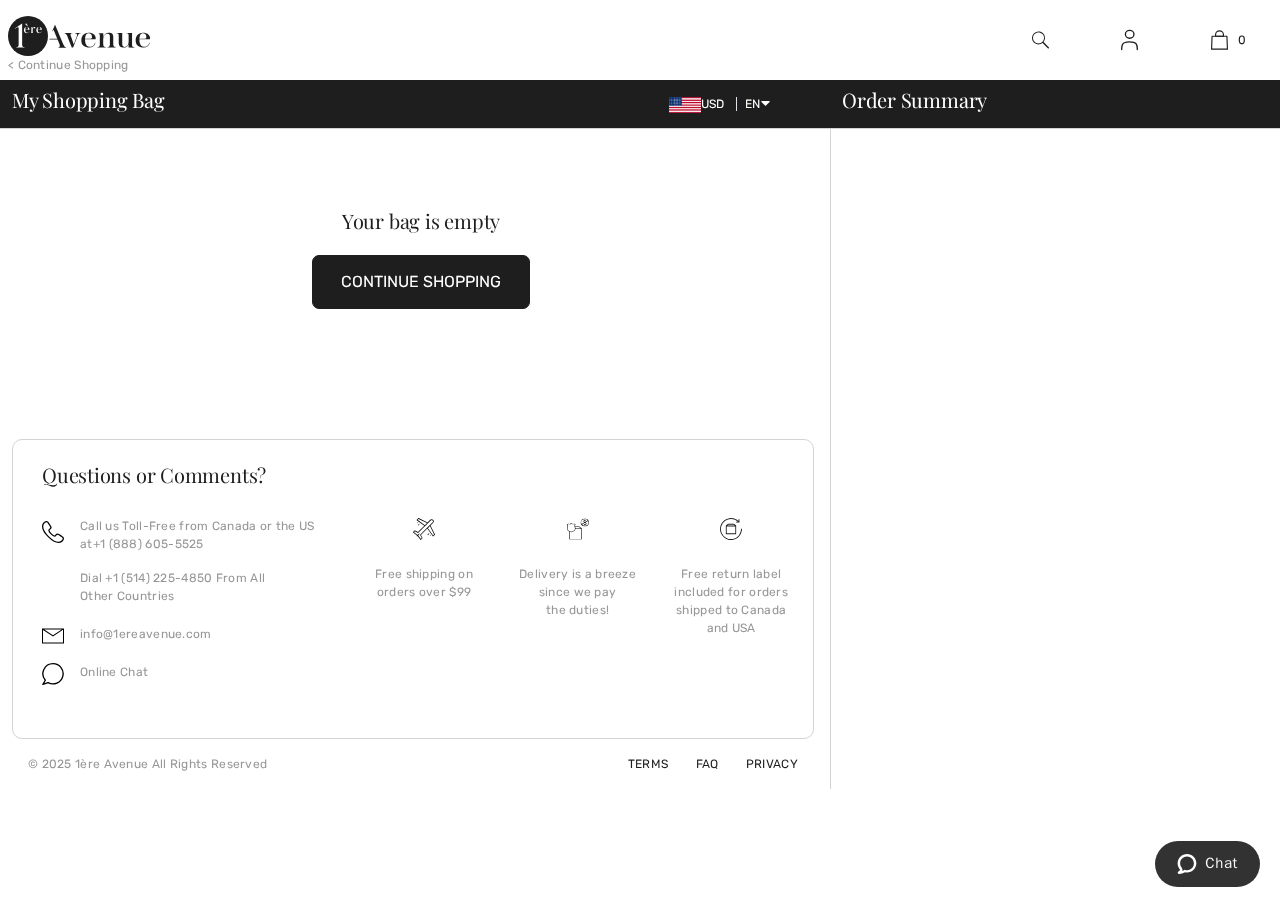 click at bounding box center [1129, 40] 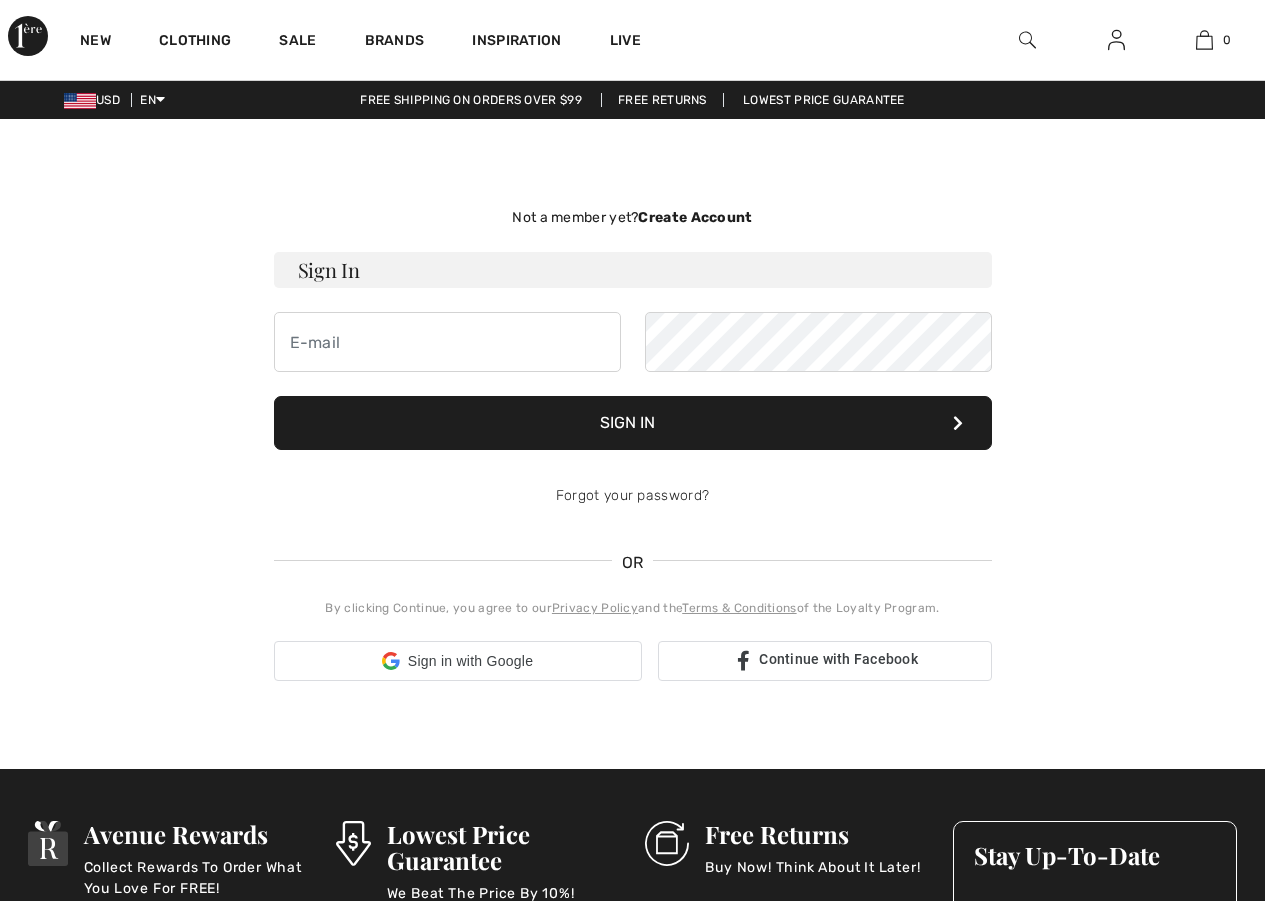 scroll, scrollTop: 0, scrollLeft: 0, axis: both 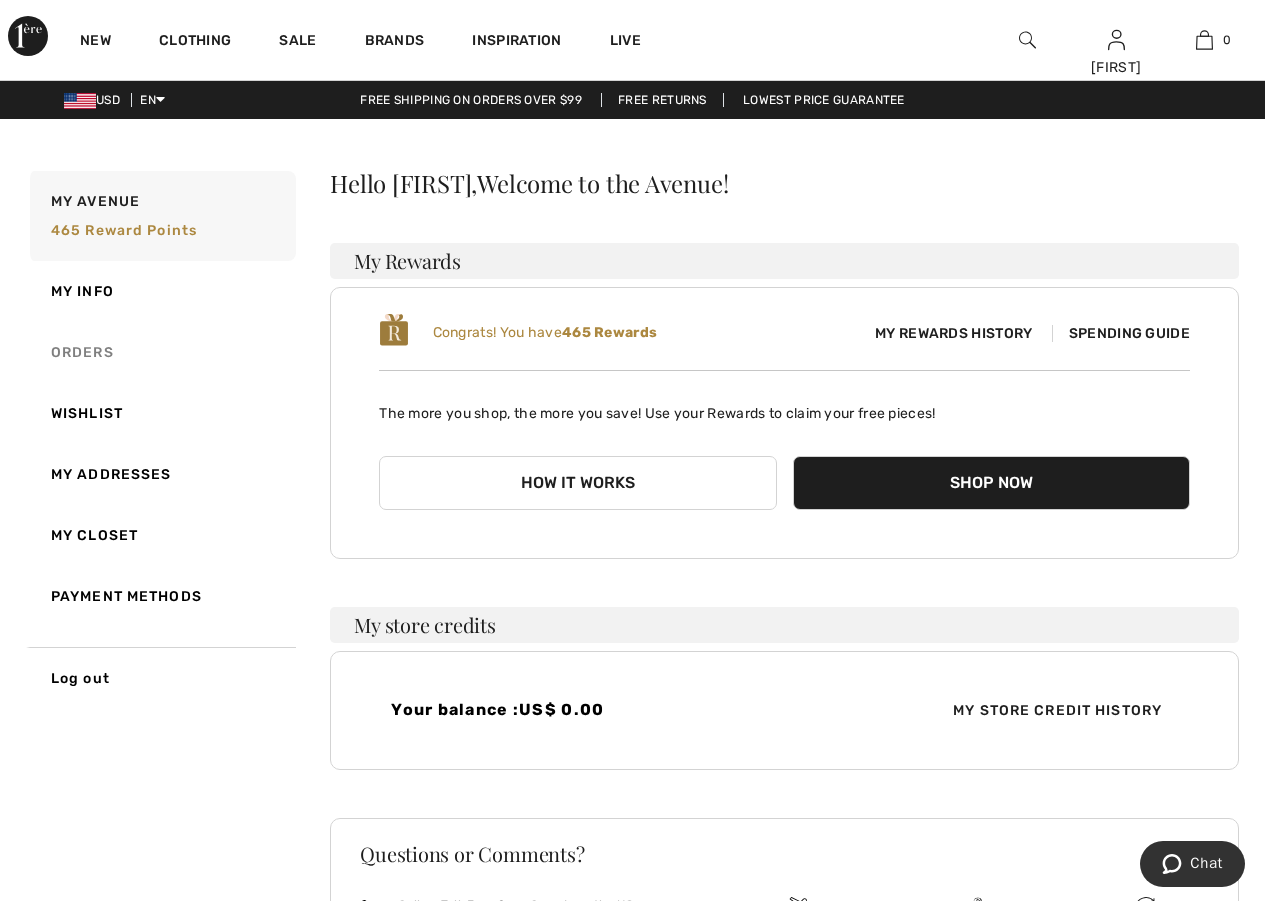 click on "Orders" at bounding box center [161, 352] 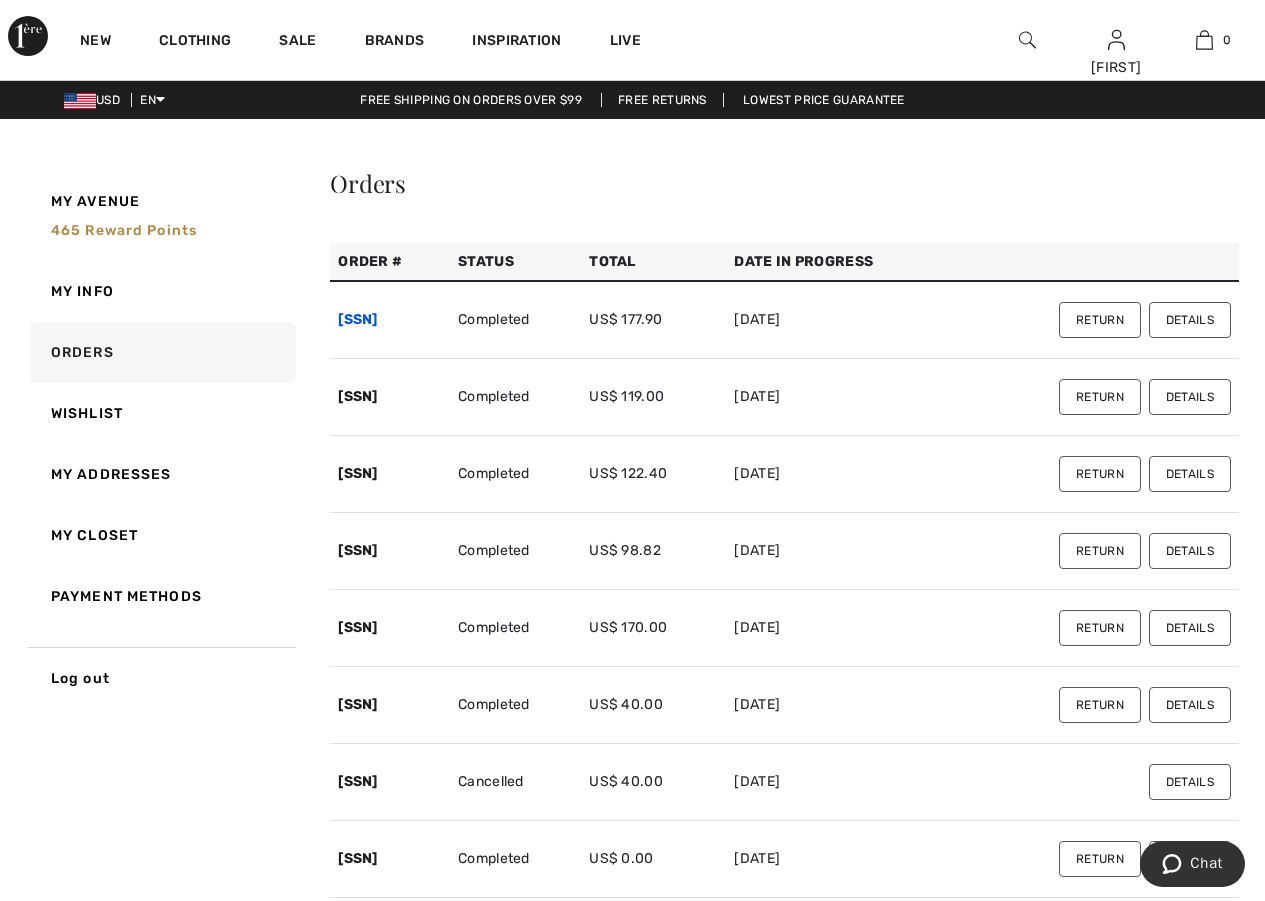 click on "250417-1334948" at bounding box center [358, 319] 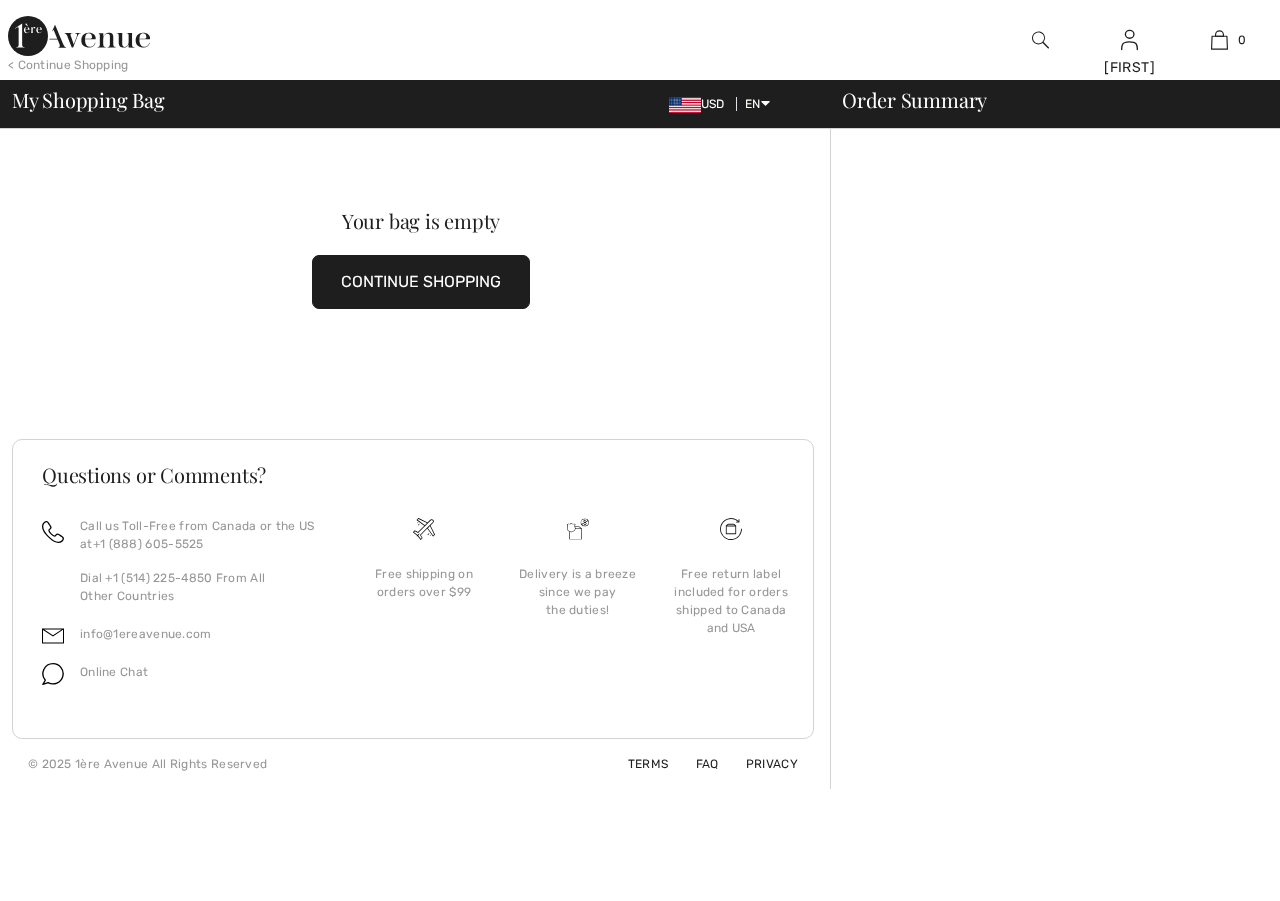 scroll, scrollTop: 0, scrollLeft: 0, axis: both 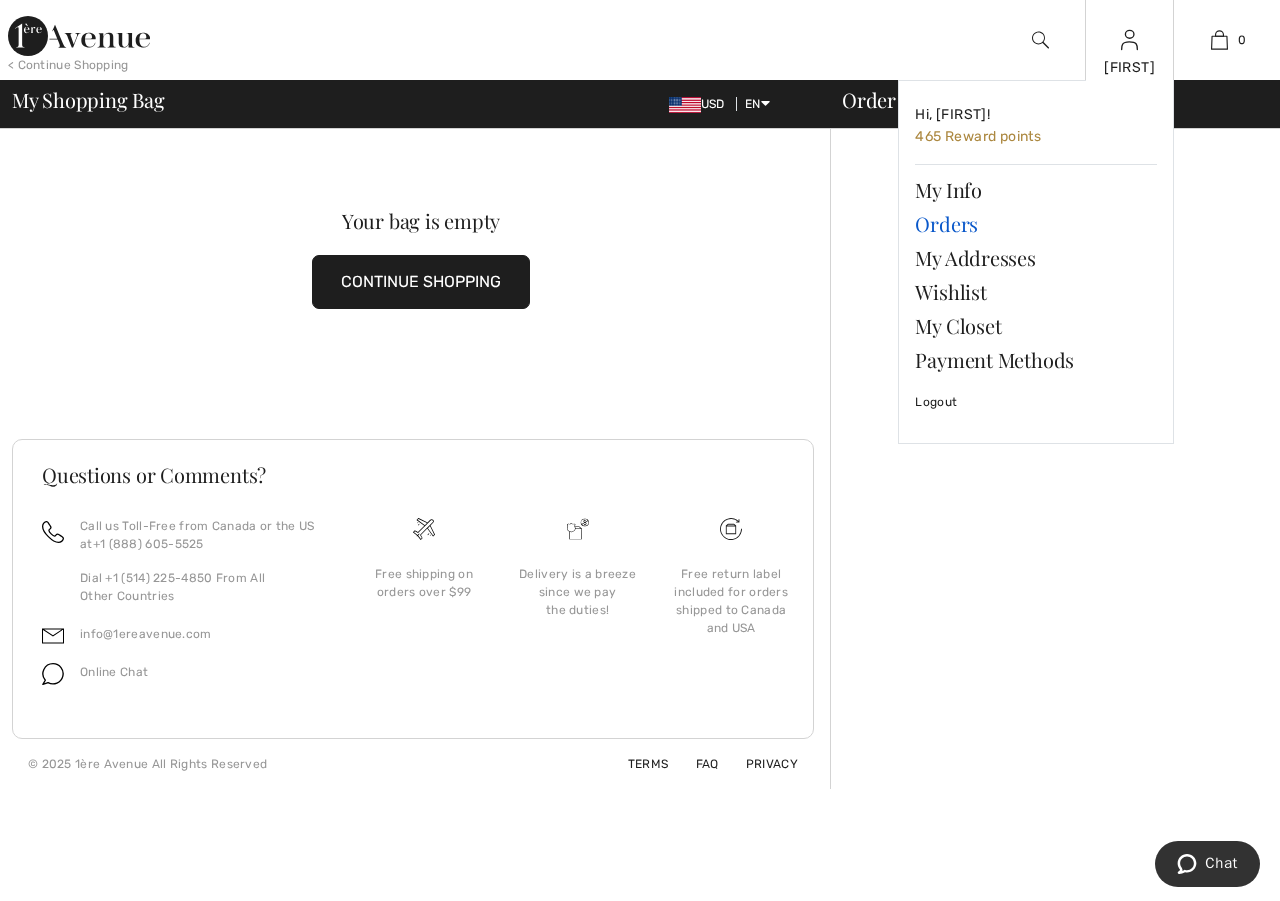 click on "Orders" at bounding box center [1036, 224] 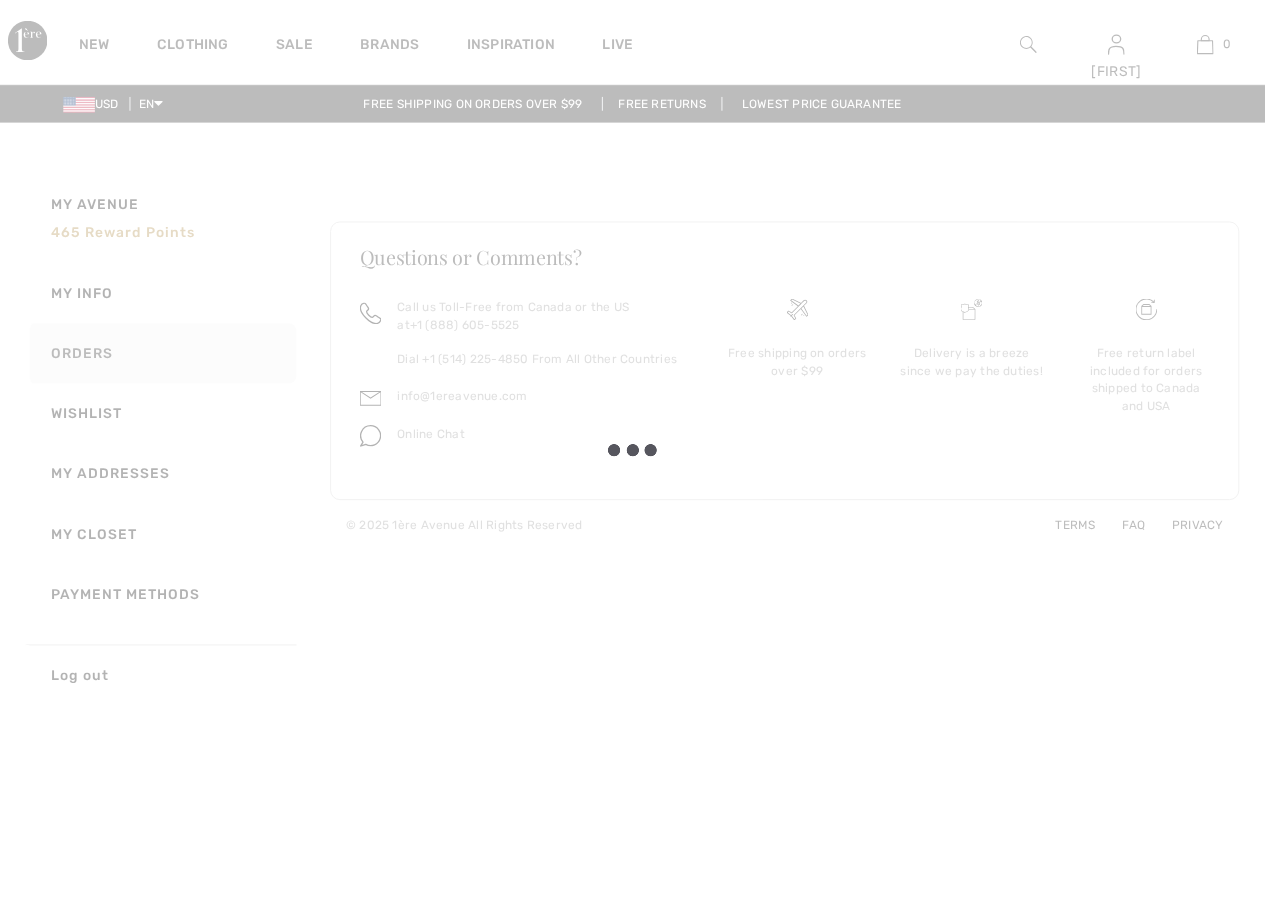 scroll, scrollTop: 0, scrollLeft: 0, axis: both 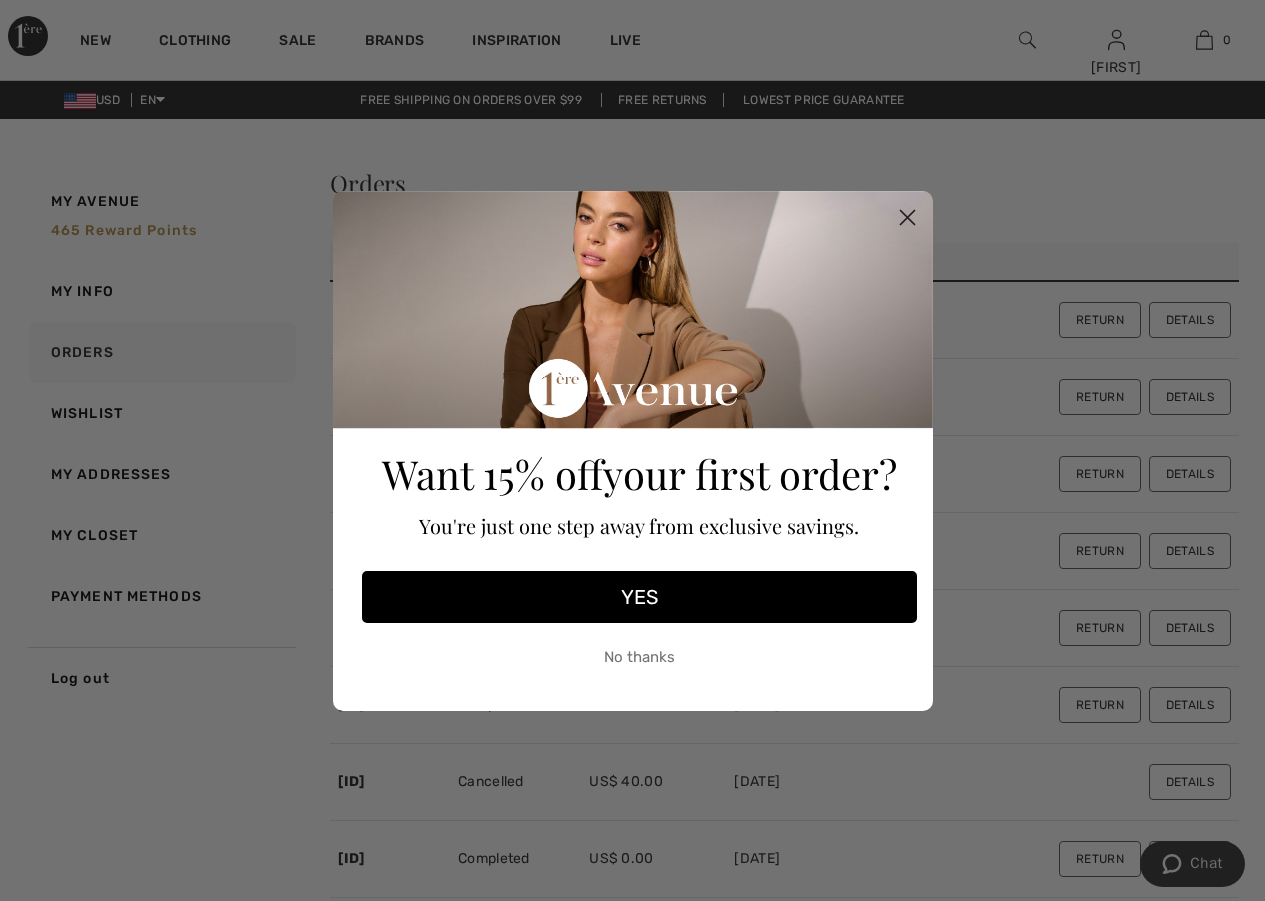 click on "YES" at bounding box center (639, 597) 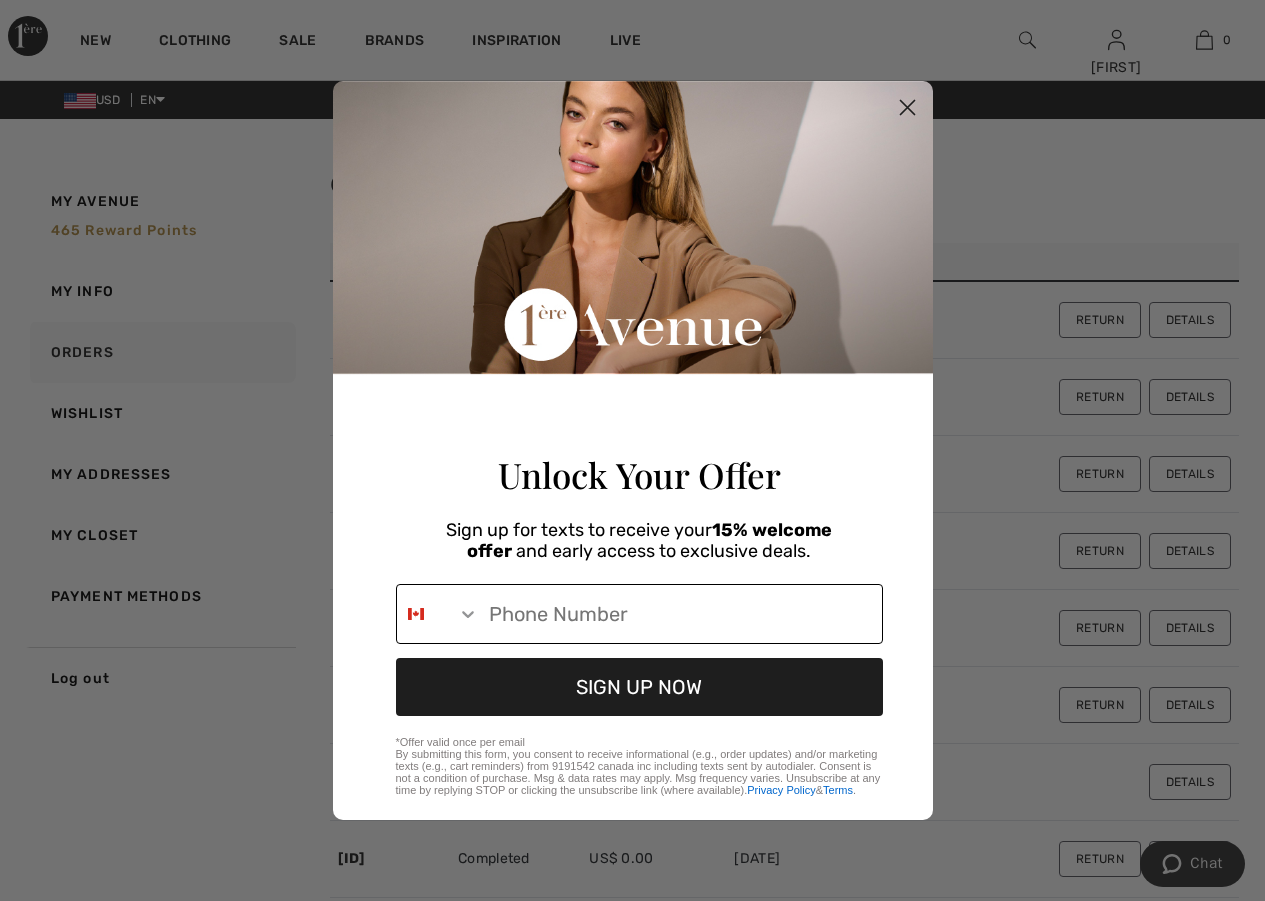click on "Phone Number" at bounding box center [680, 614] 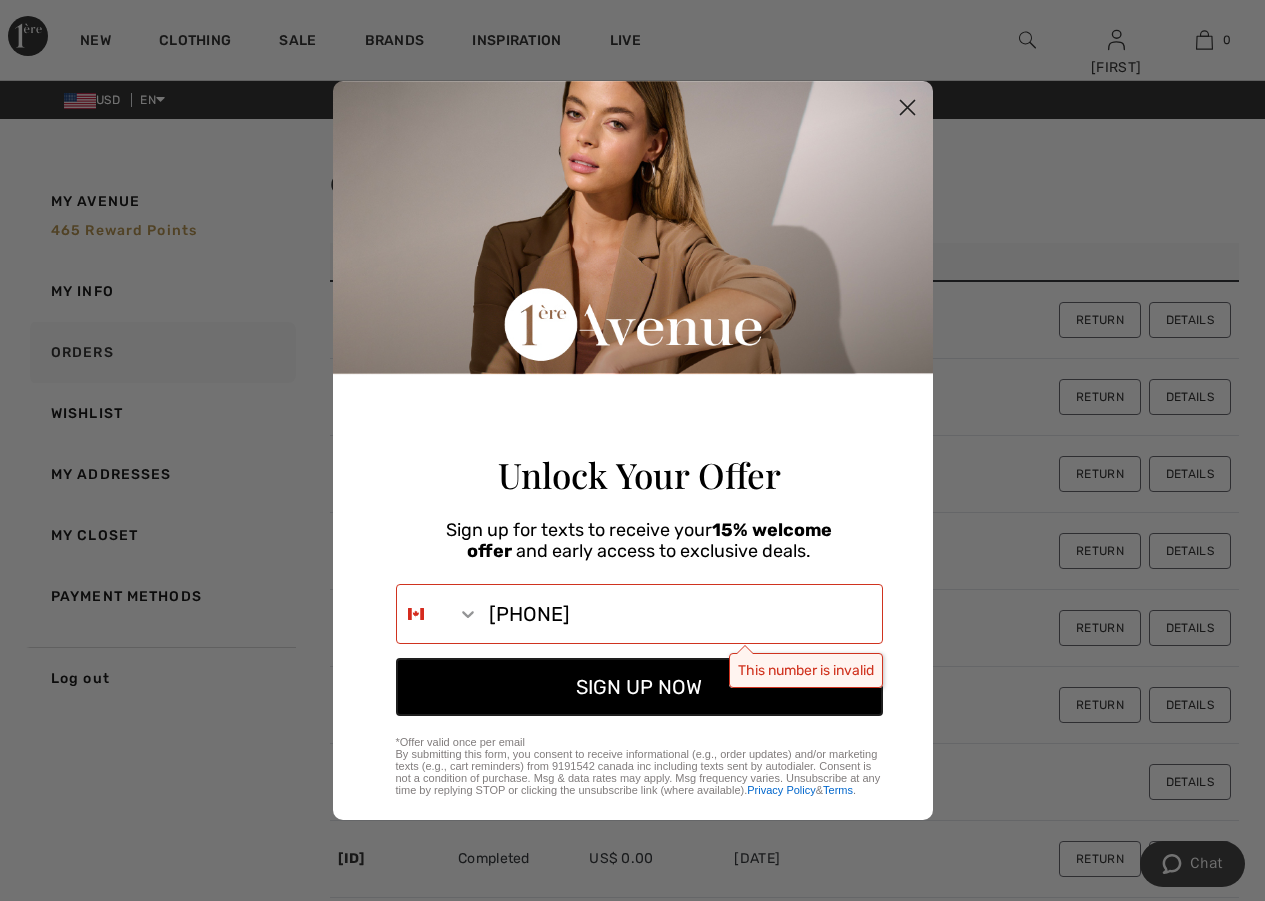 click on "SIGN UP NOW" at bounding box center [639, 687] 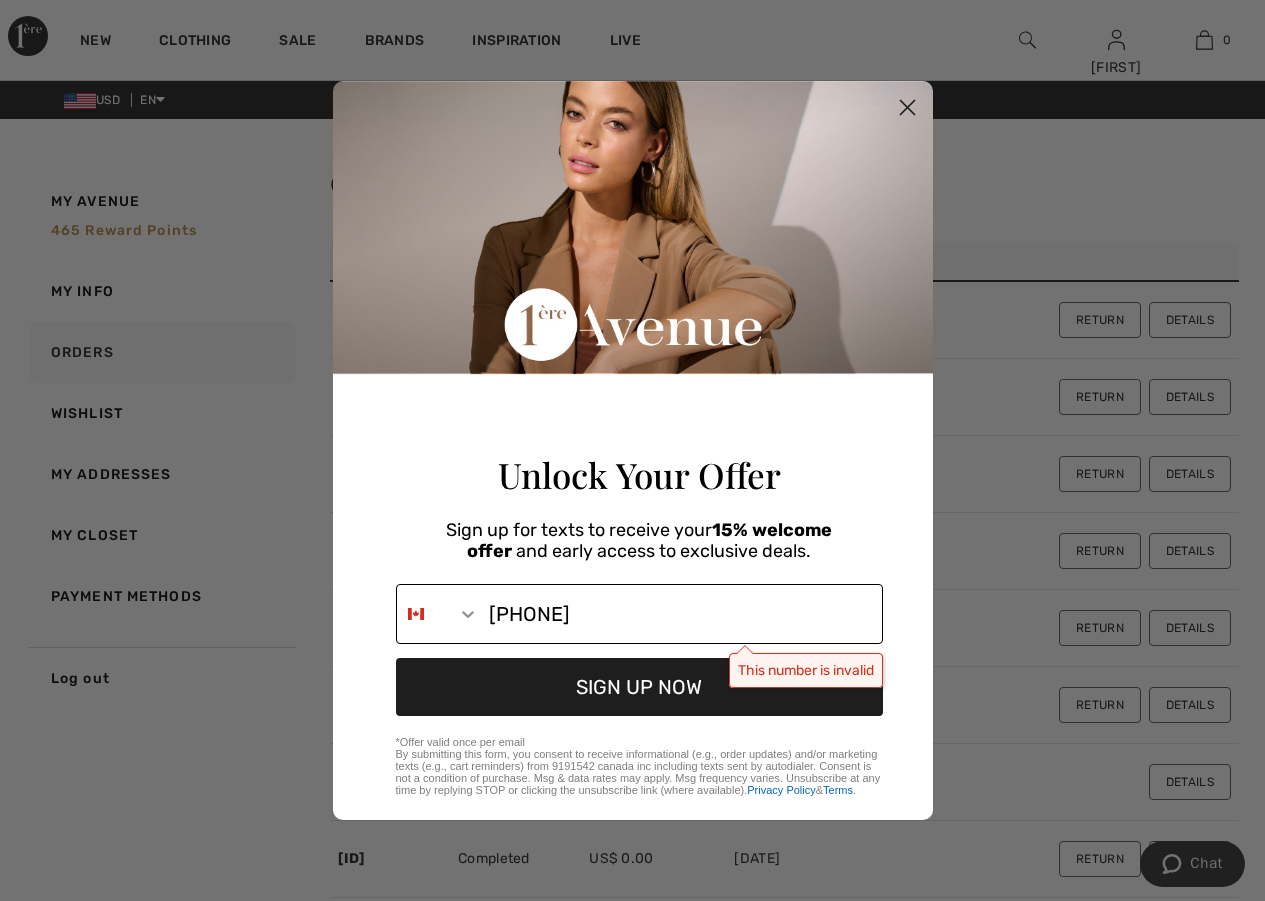 click on "1-336-829-0201" at bounding box center [680, 614] 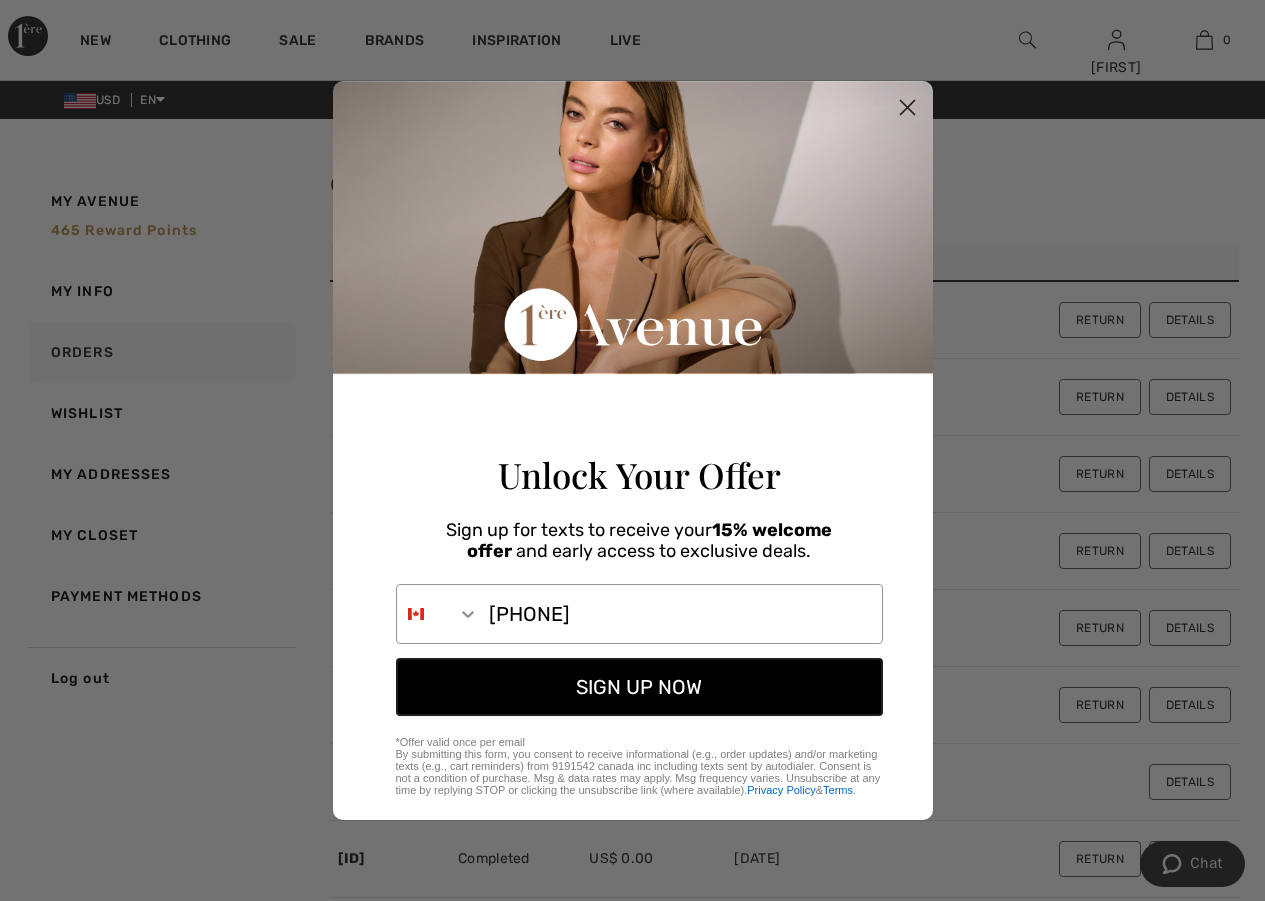 type on "336-829-0201" 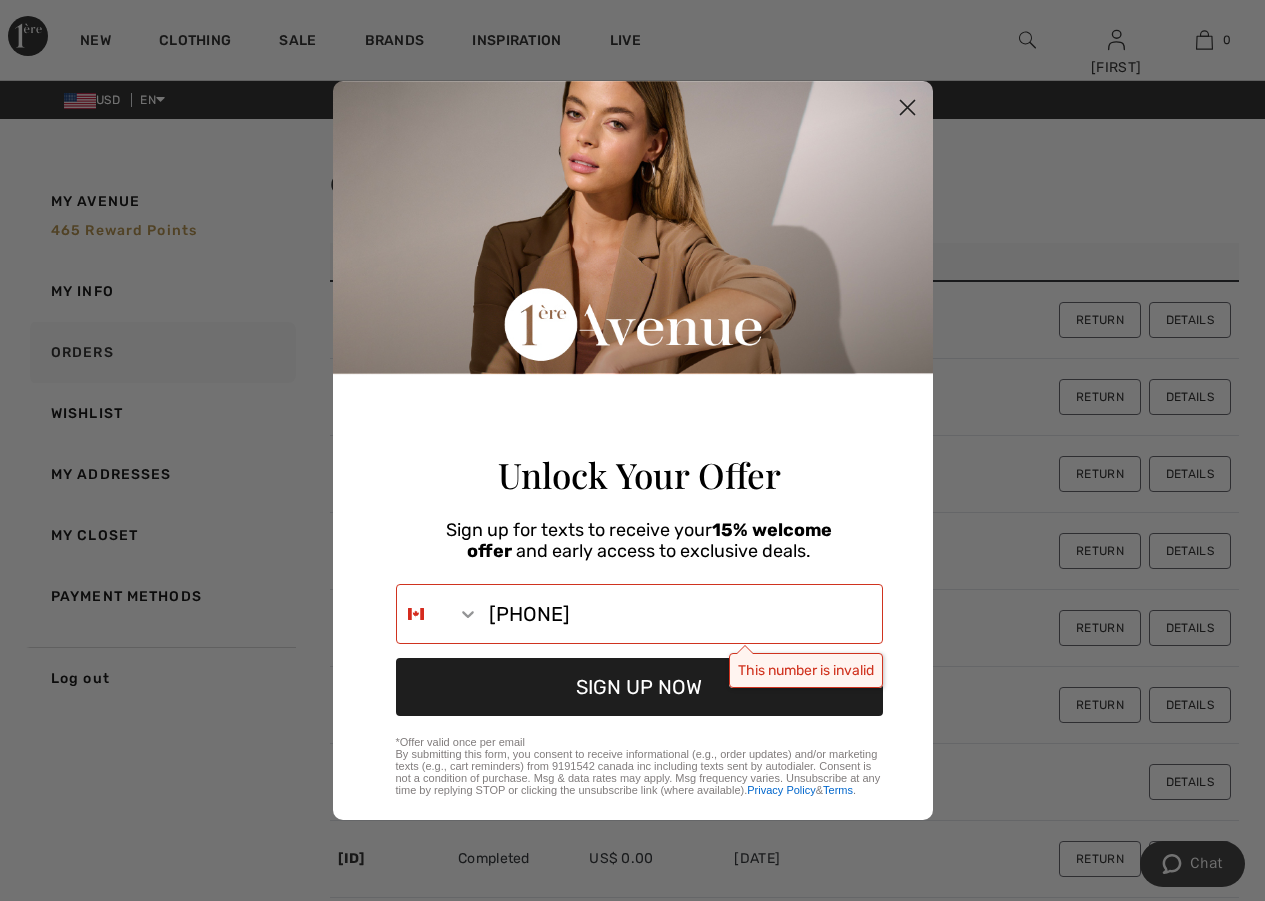 click 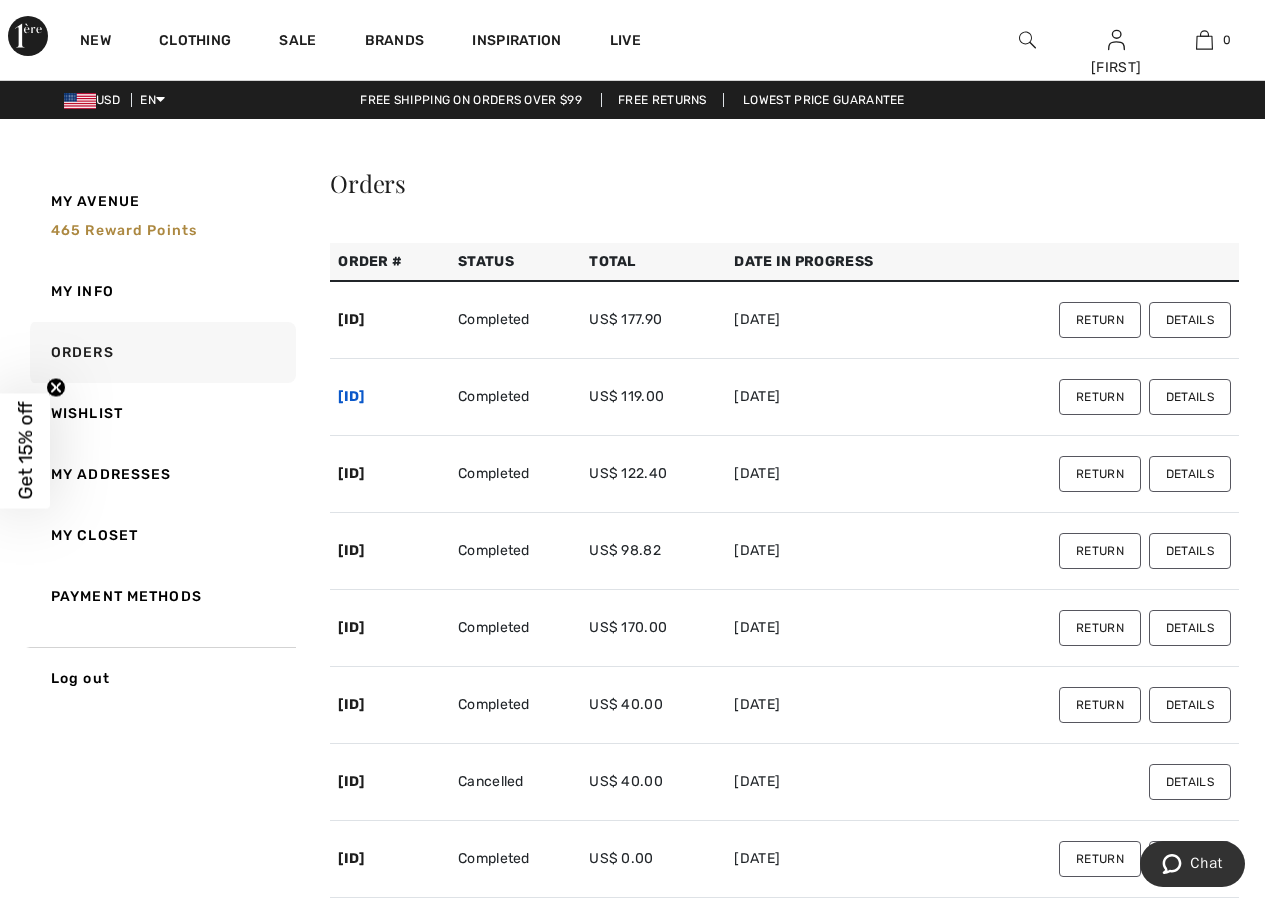click on "220512-920569" at bounding box center [351, 396] 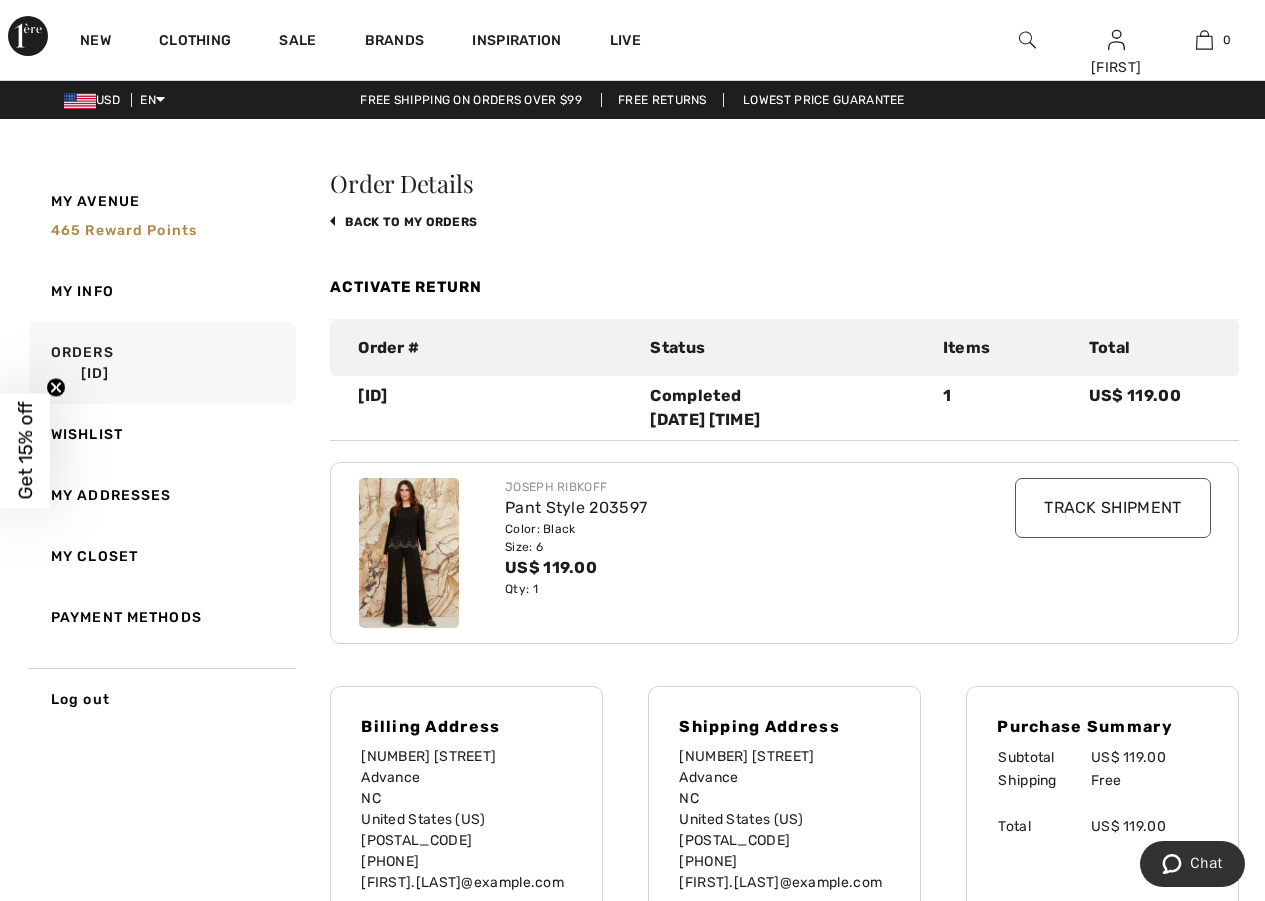 click at bounding box center [409, 553] 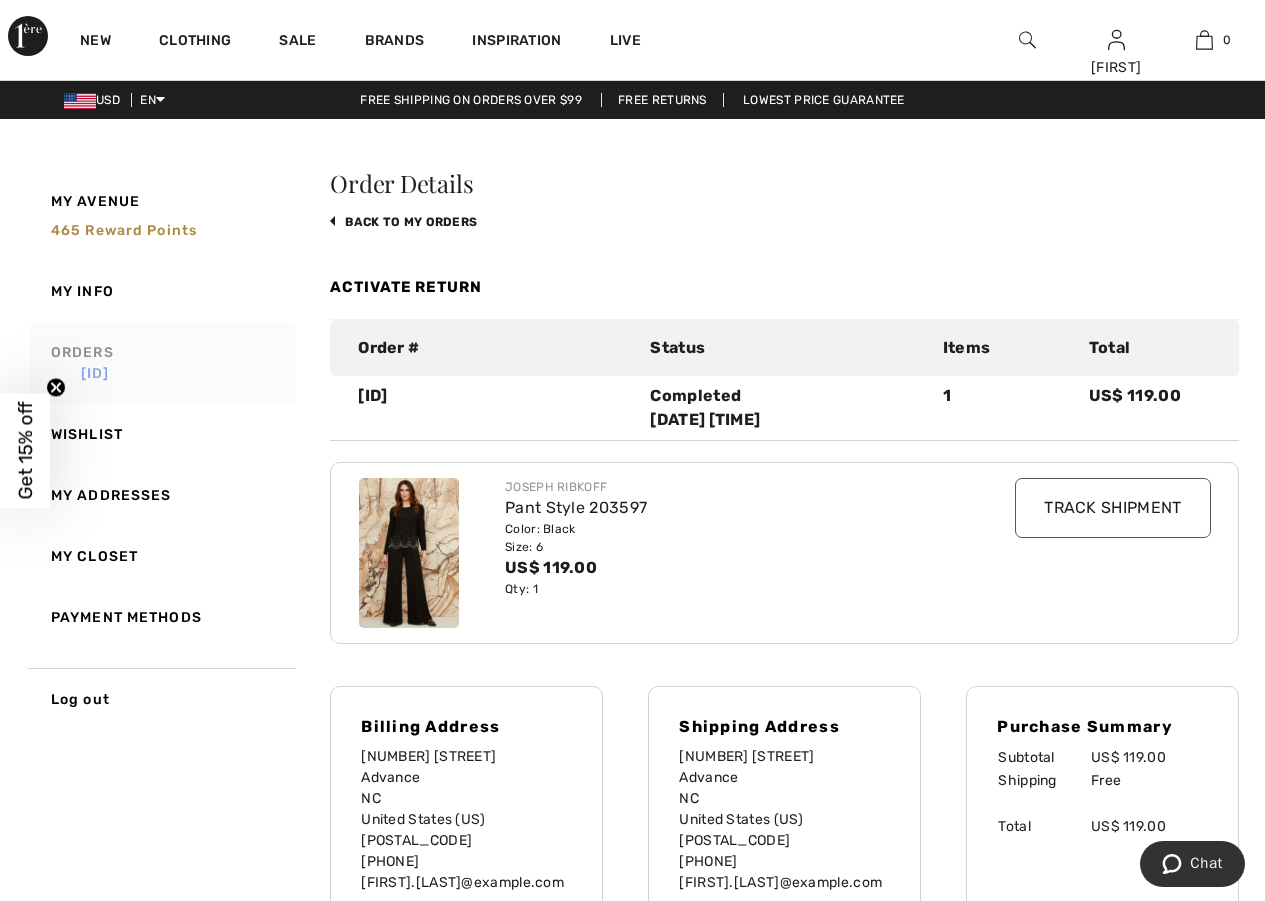 click on "220512-920569" at bounding box center (170, 373) 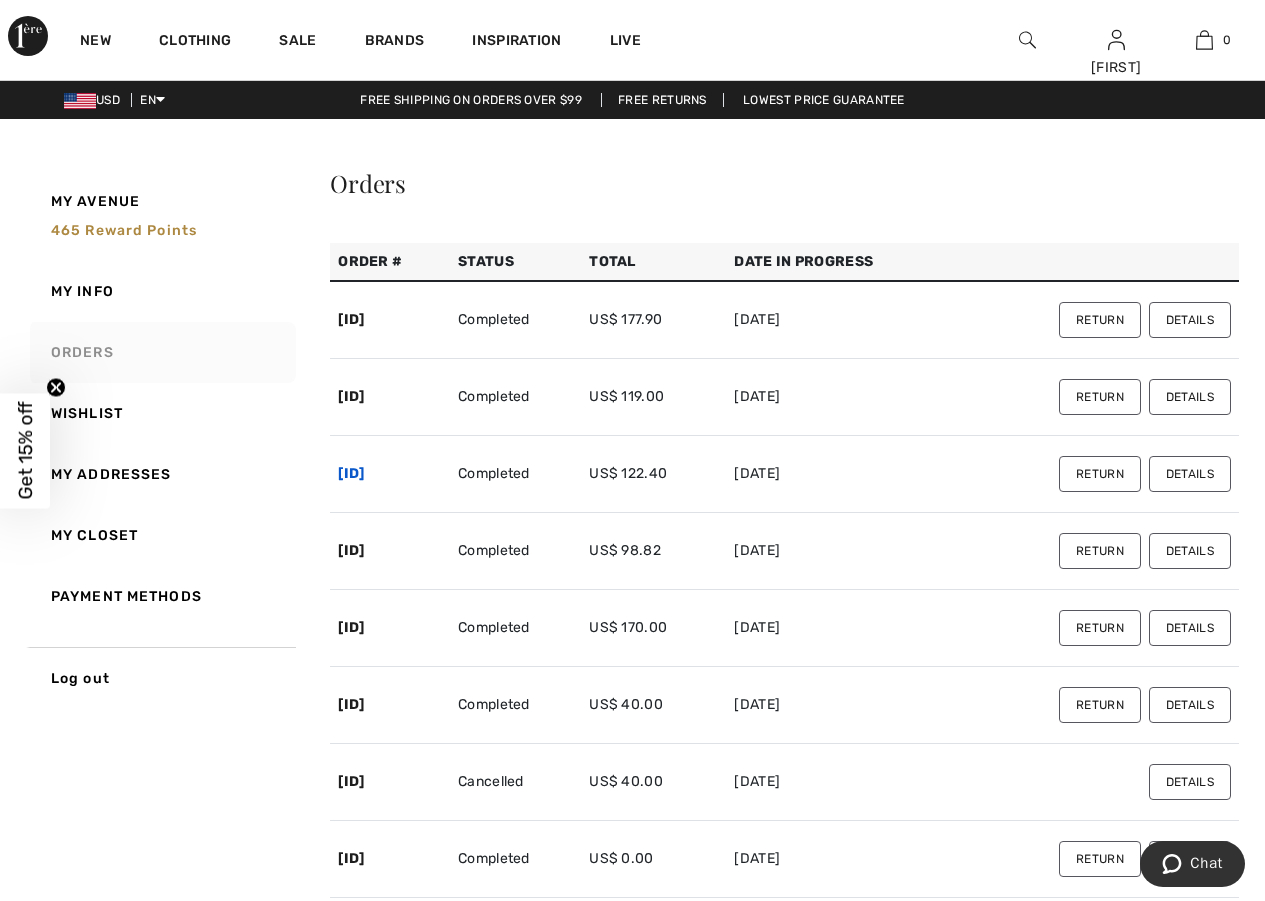 click on "220504-930270" at bounding box center [351, 473] 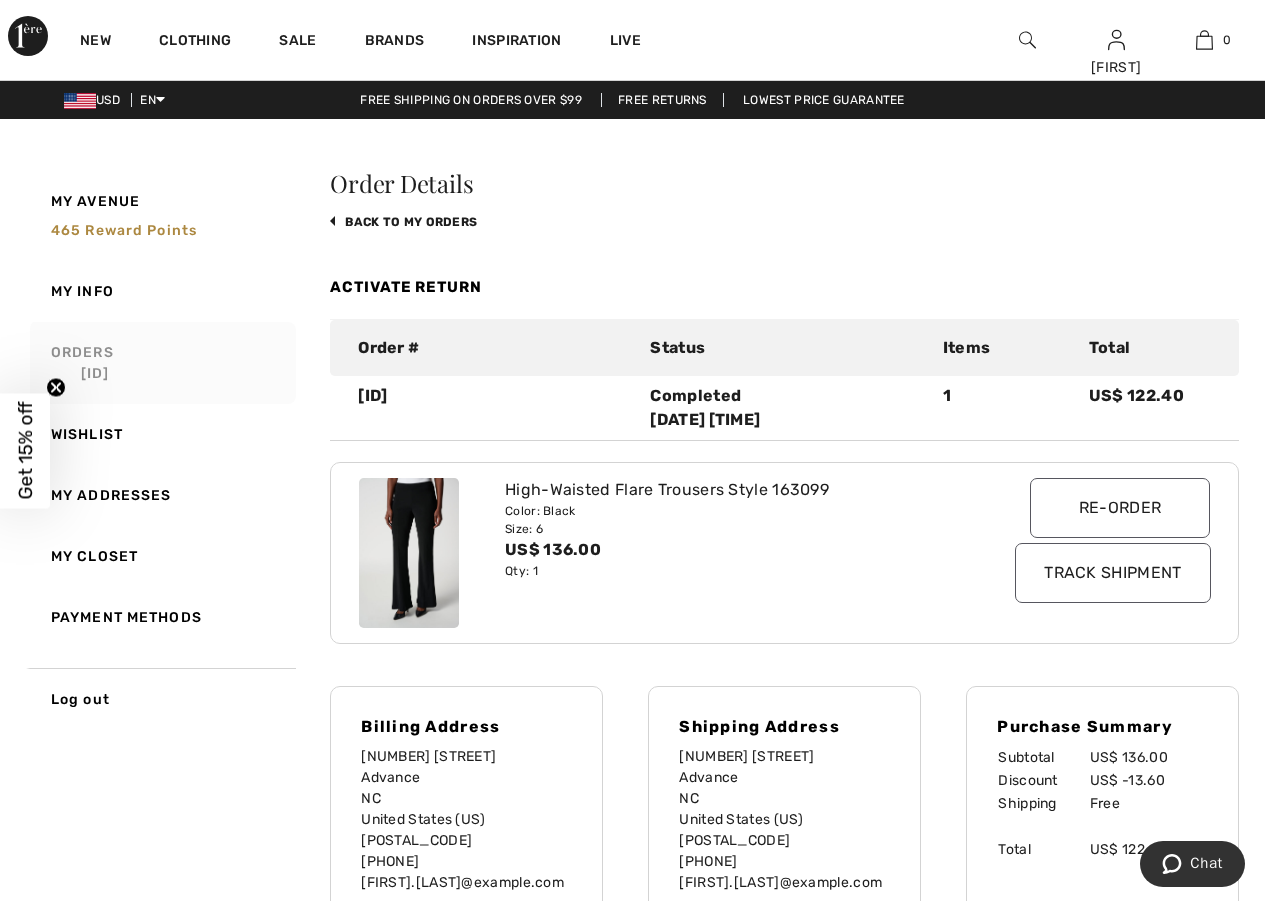 click on "Re-order" at bounding box center [1120, 508] 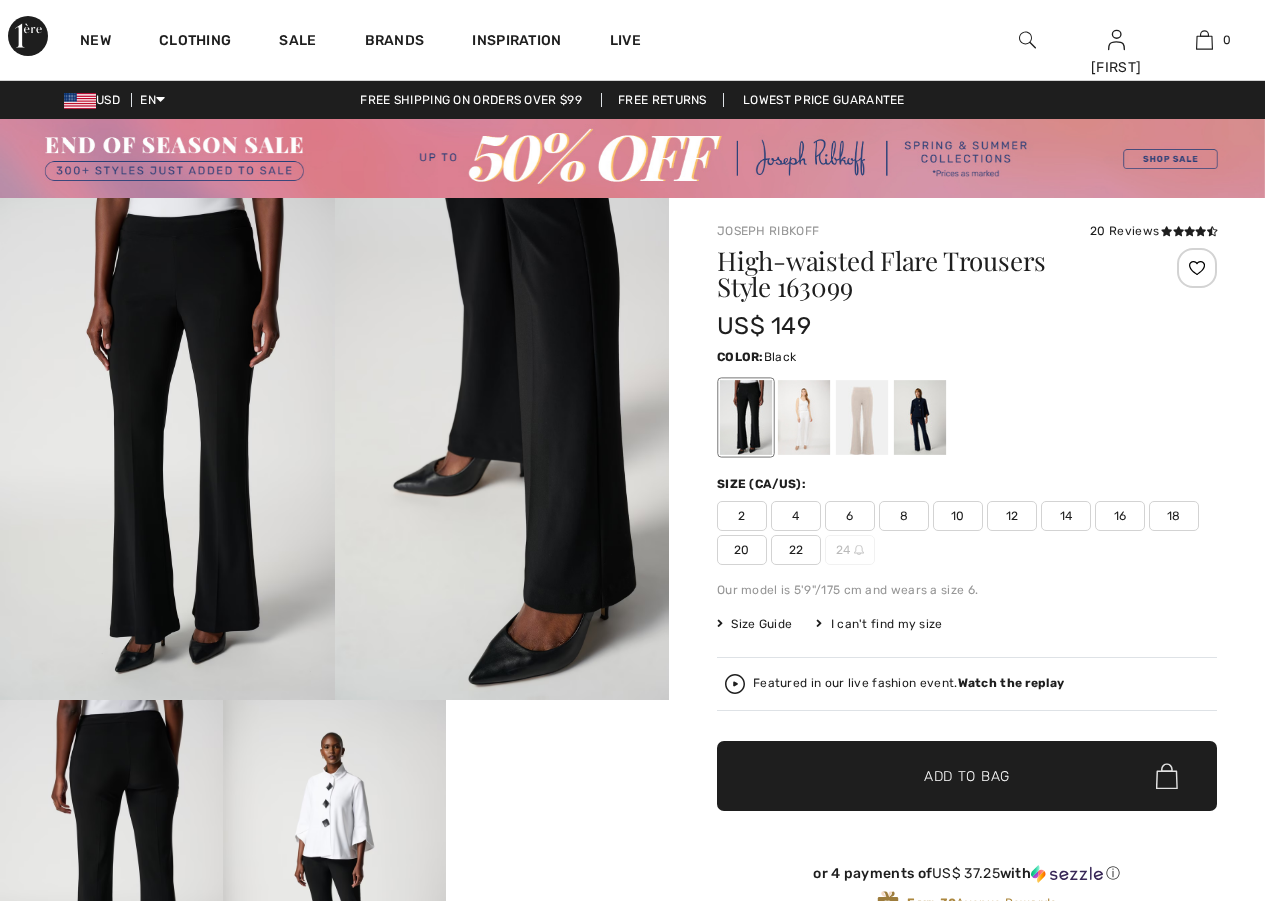 scroll, scrollTop: 0, scrollLeft: 0, axis: both 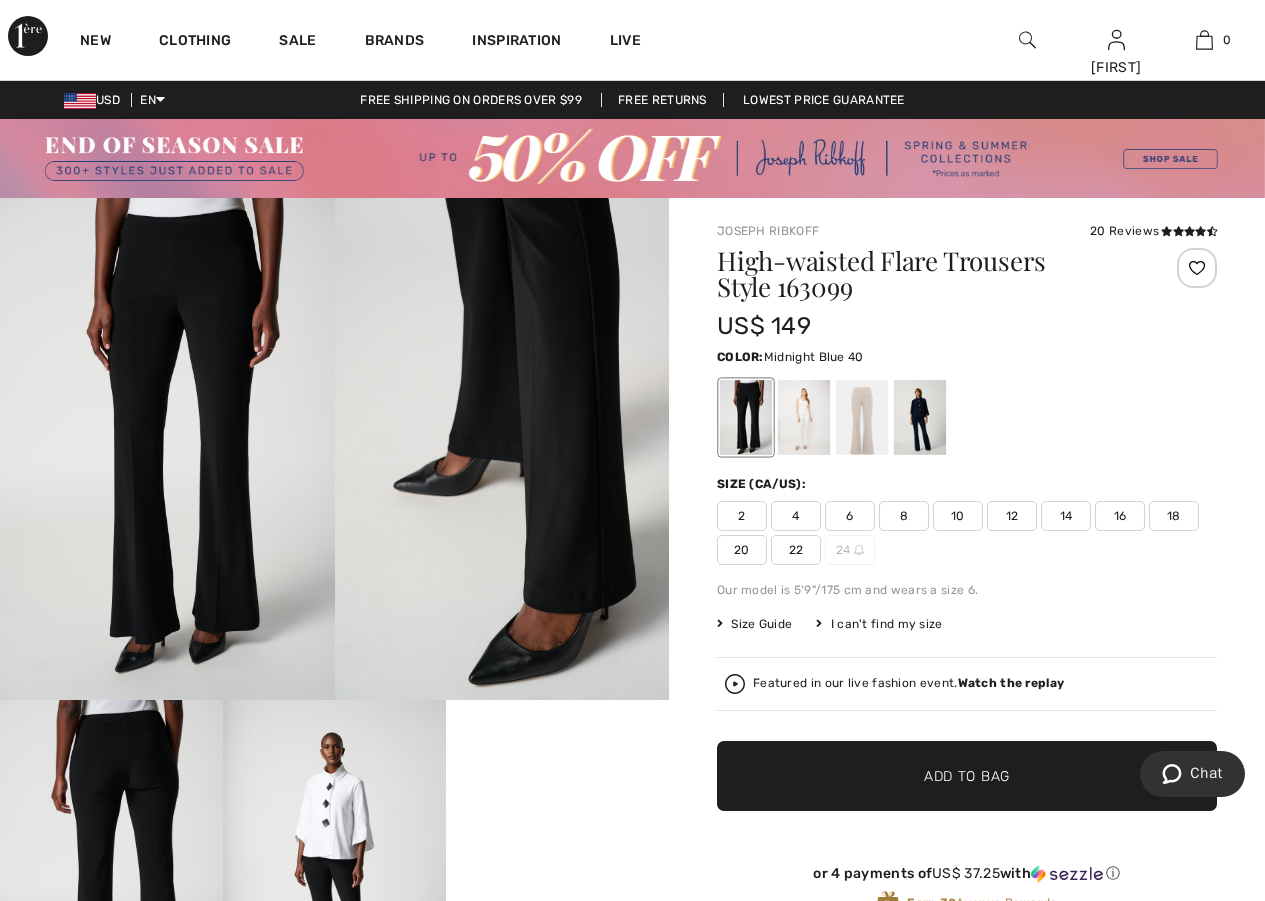 click at bounding box center (920, 417) 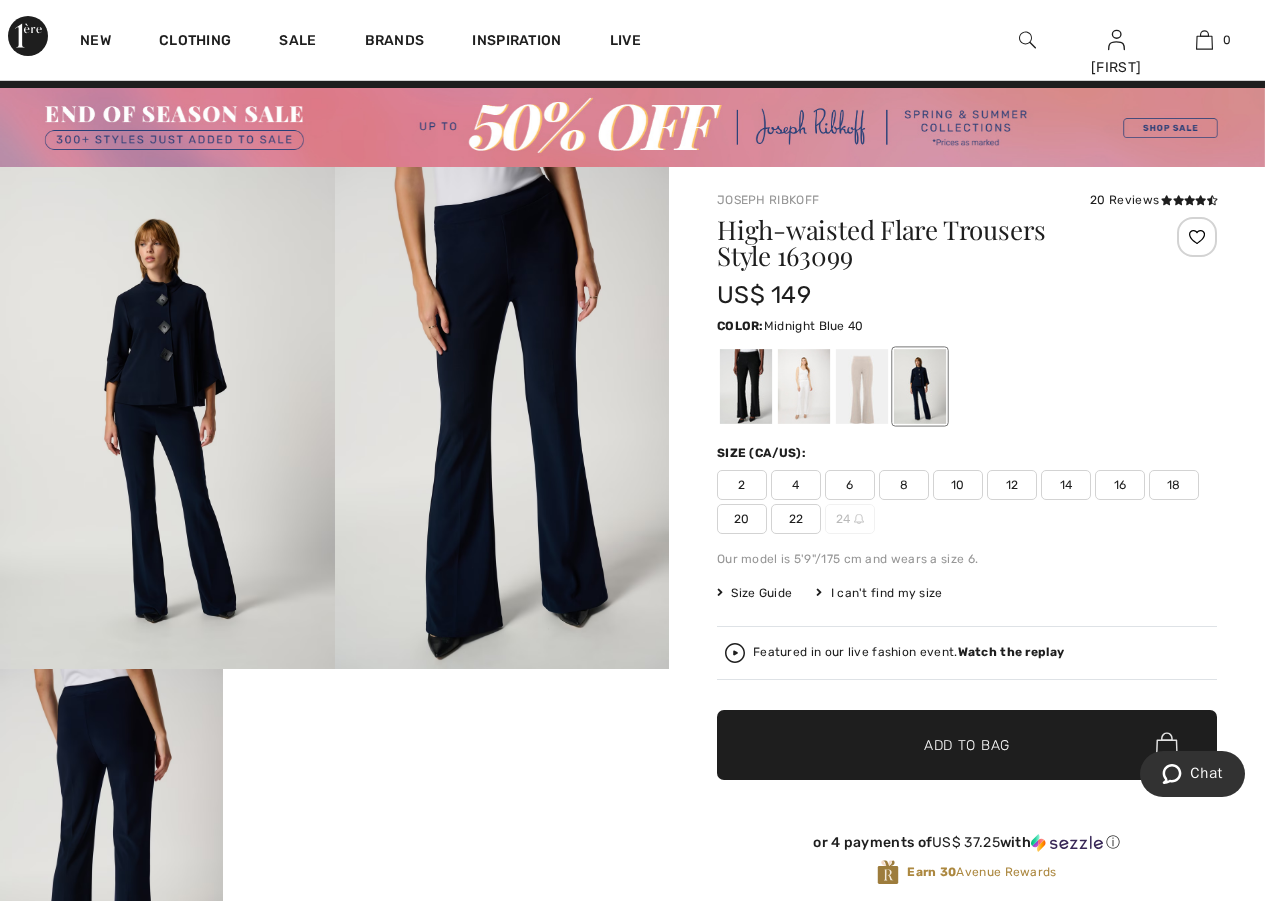 scroll, scrollTop: 0, scrollLeft: 0, axis: both 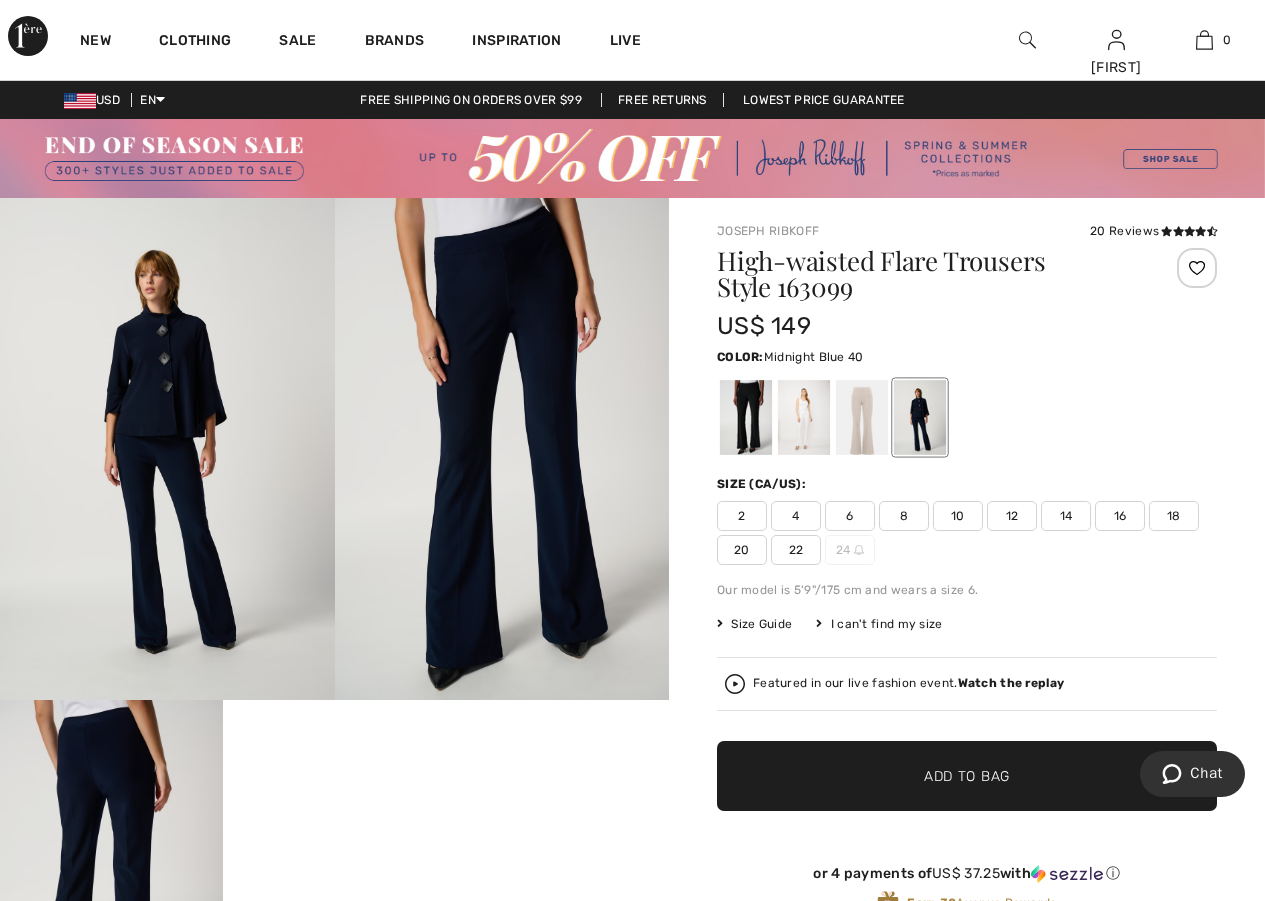 click on "8" at bounding box center [904, 516] 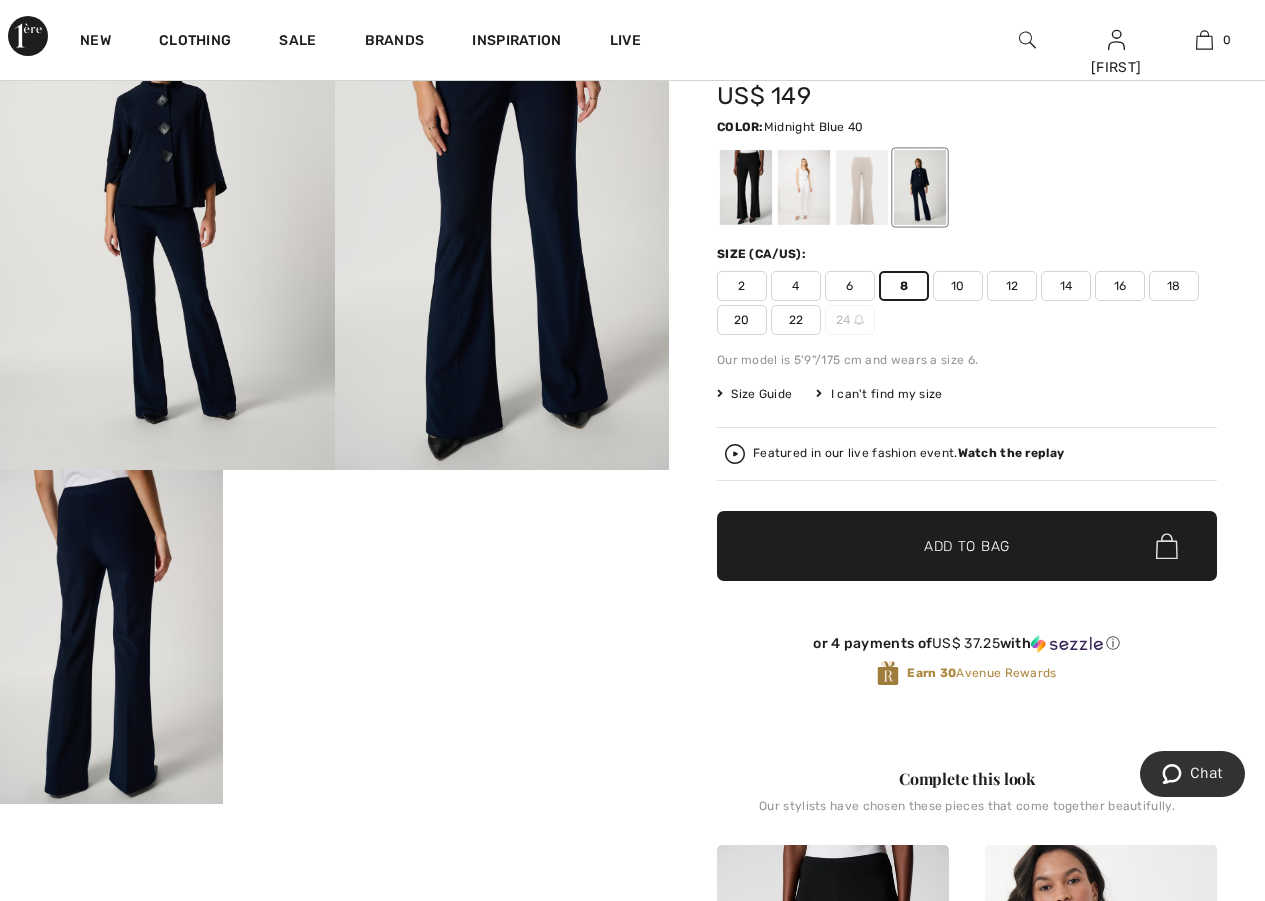 scroll, scrollTop: 0, scrollLeft: 0, axis: both 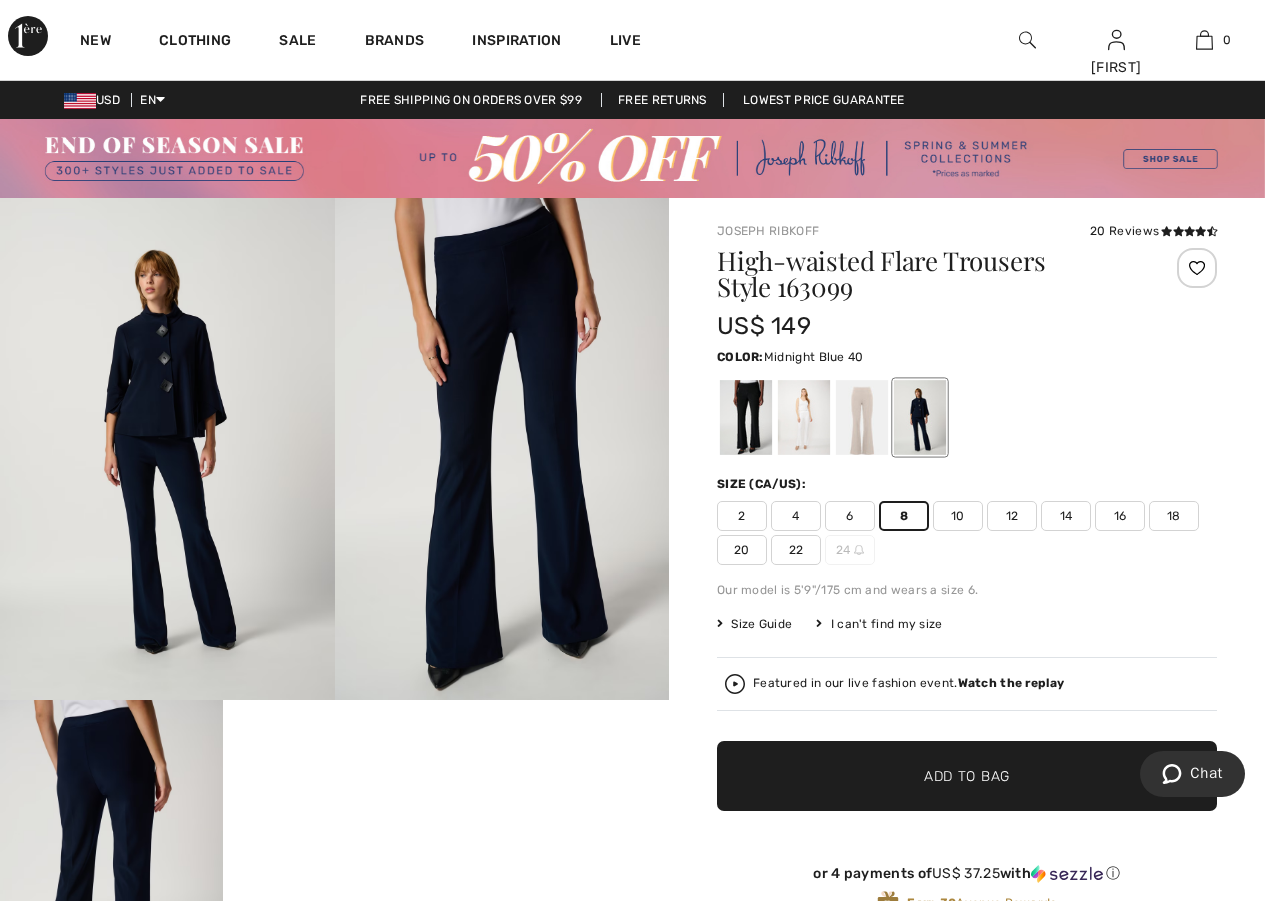 click on "Add to Bag" at bounding box center (967, 776) 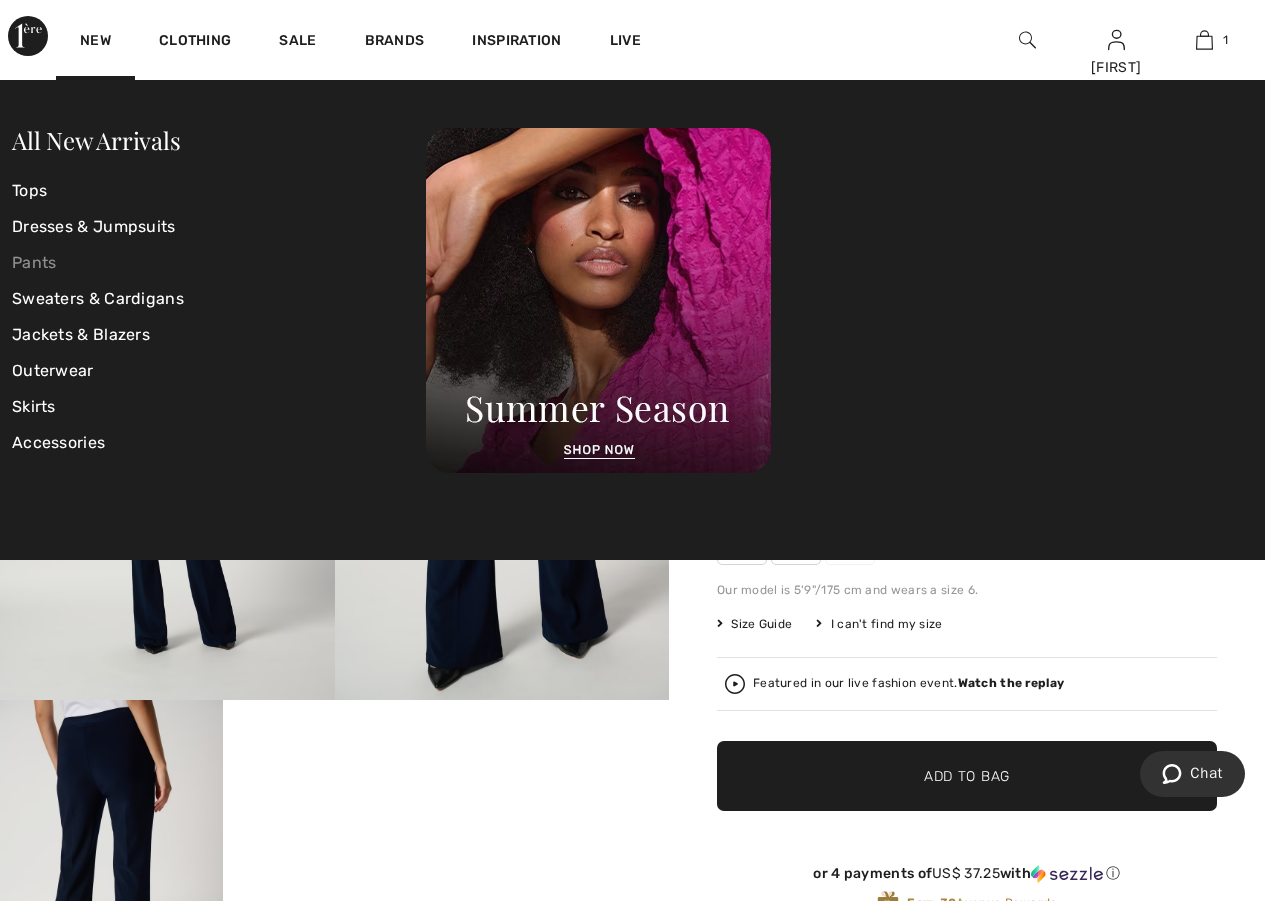 click on "Pants" at bounding box center [219, 263] 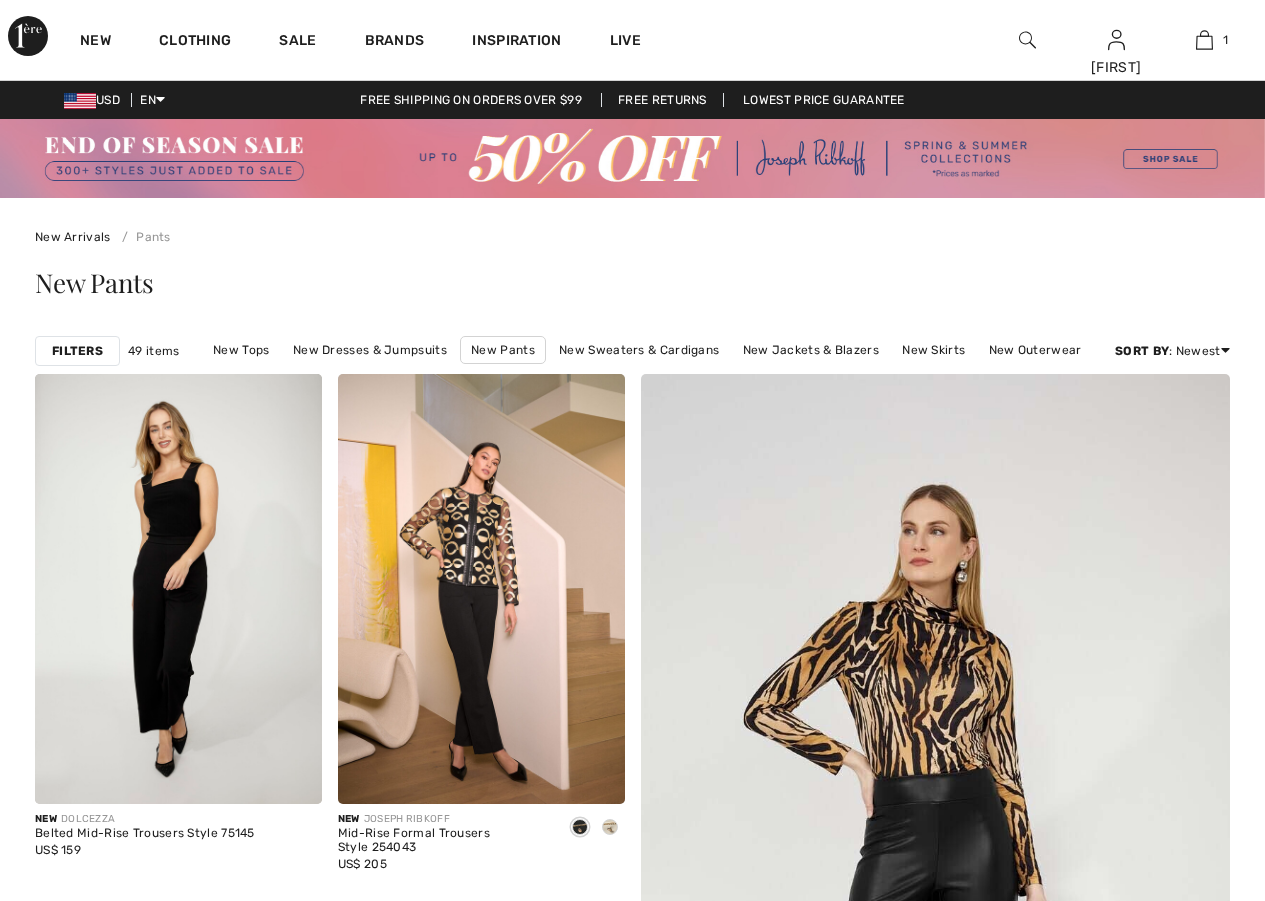 scroll, scrollTop: 0, scrollLeft: 0, axis: both 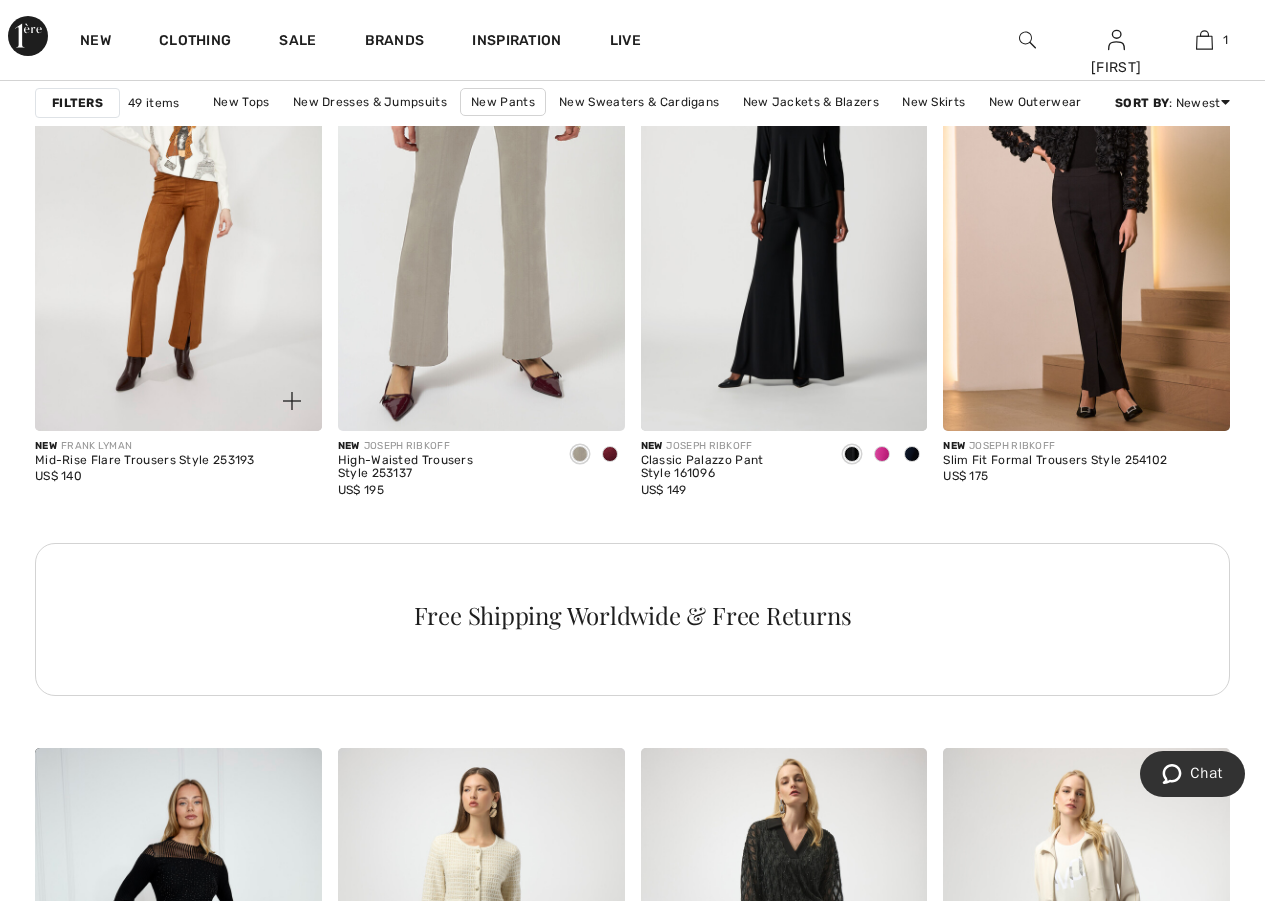 click on "Mid-Rise Flare Trousers Style 253193" at bounding box center [145, 461] 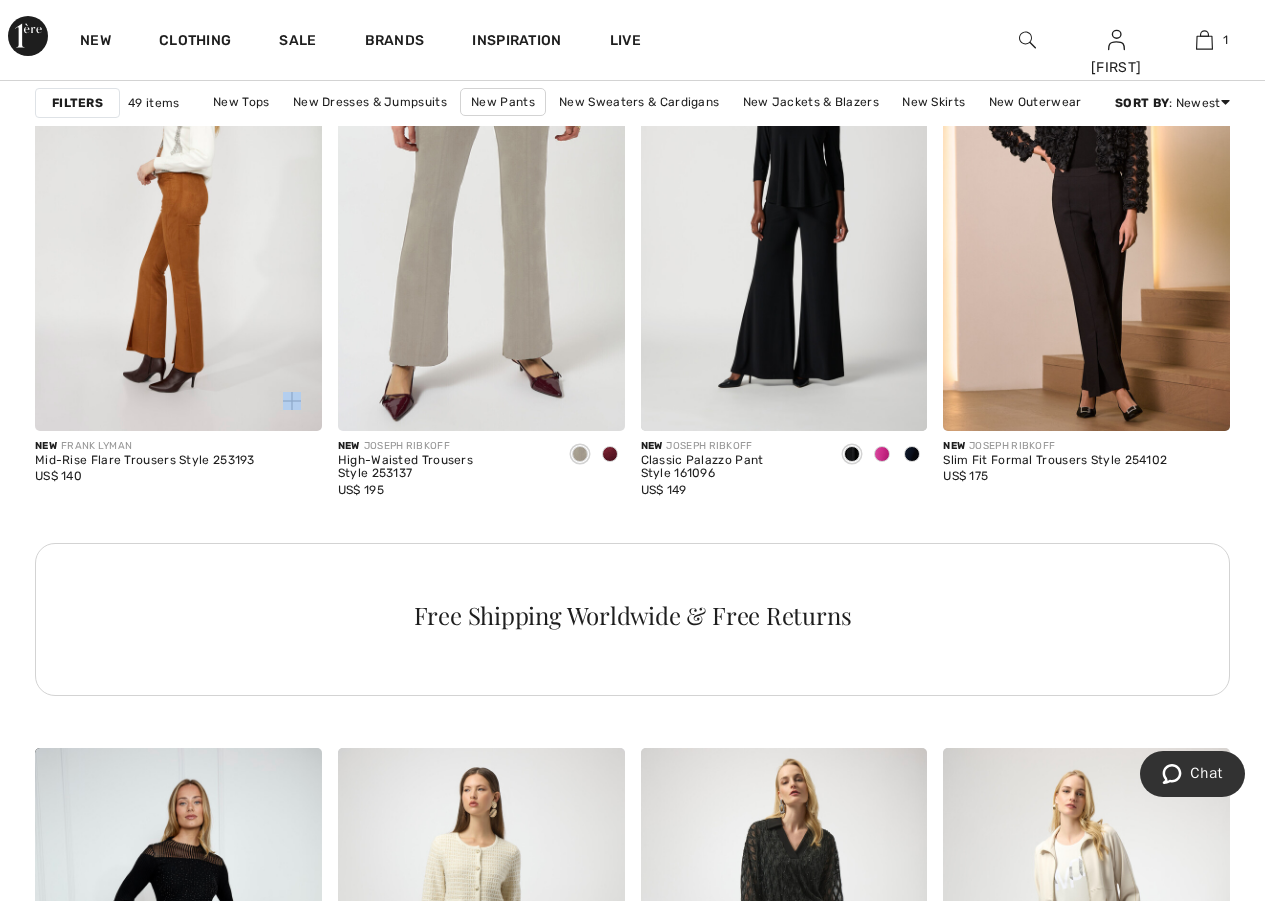 click at bounding box center [178, 215] 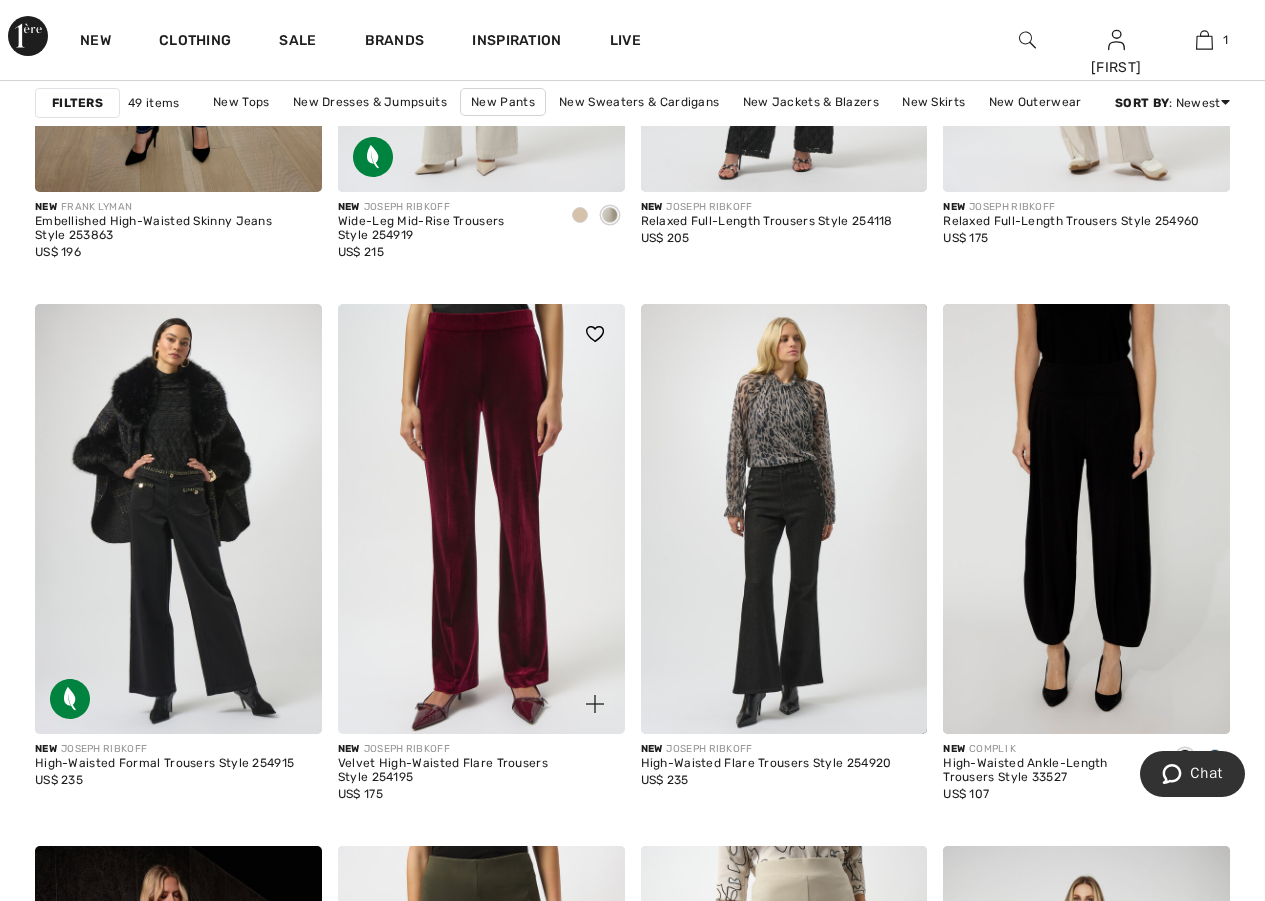scroll, scrollTop: 3000, scrollLeft: 0, axis: vertical 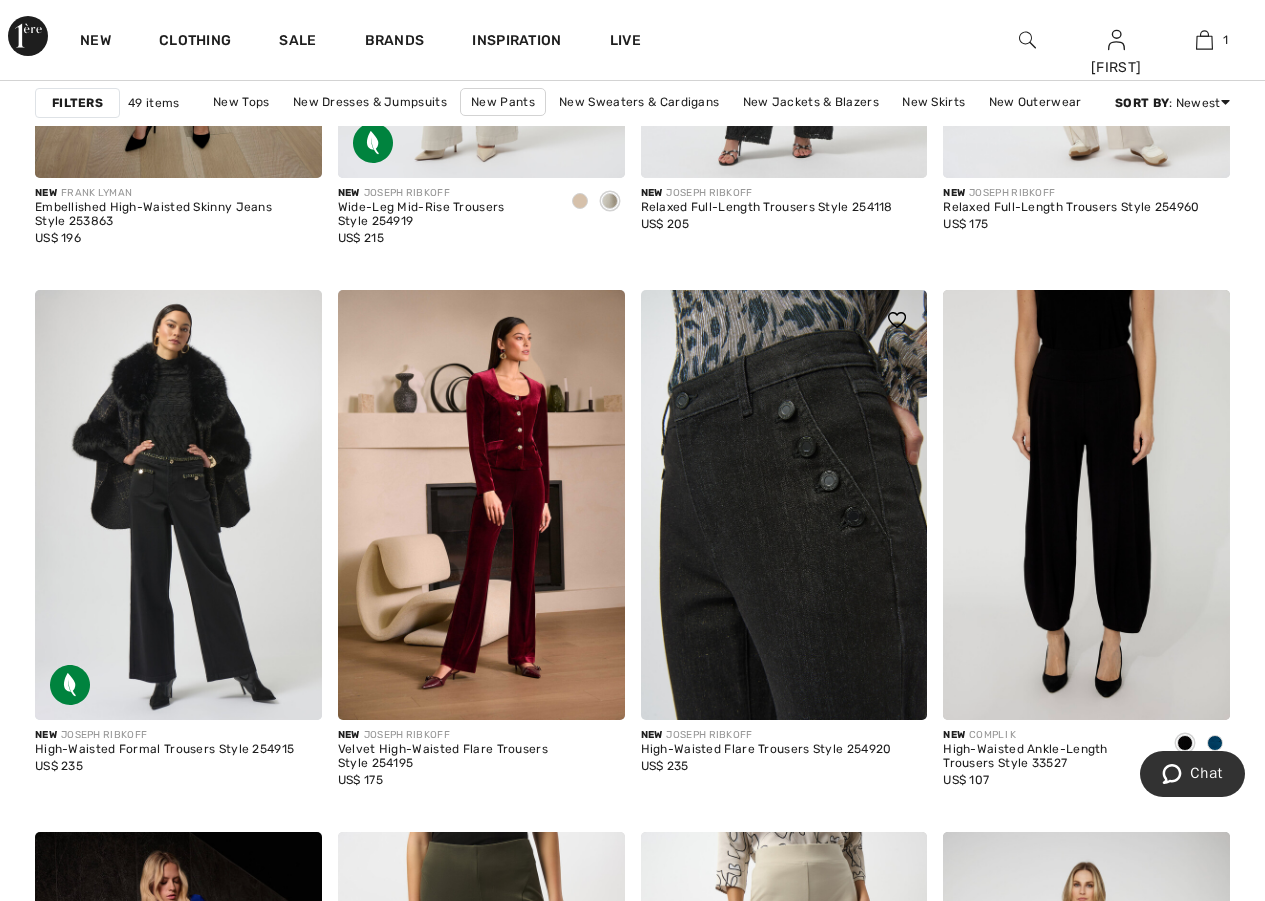 click at bounding box center (784, 505) 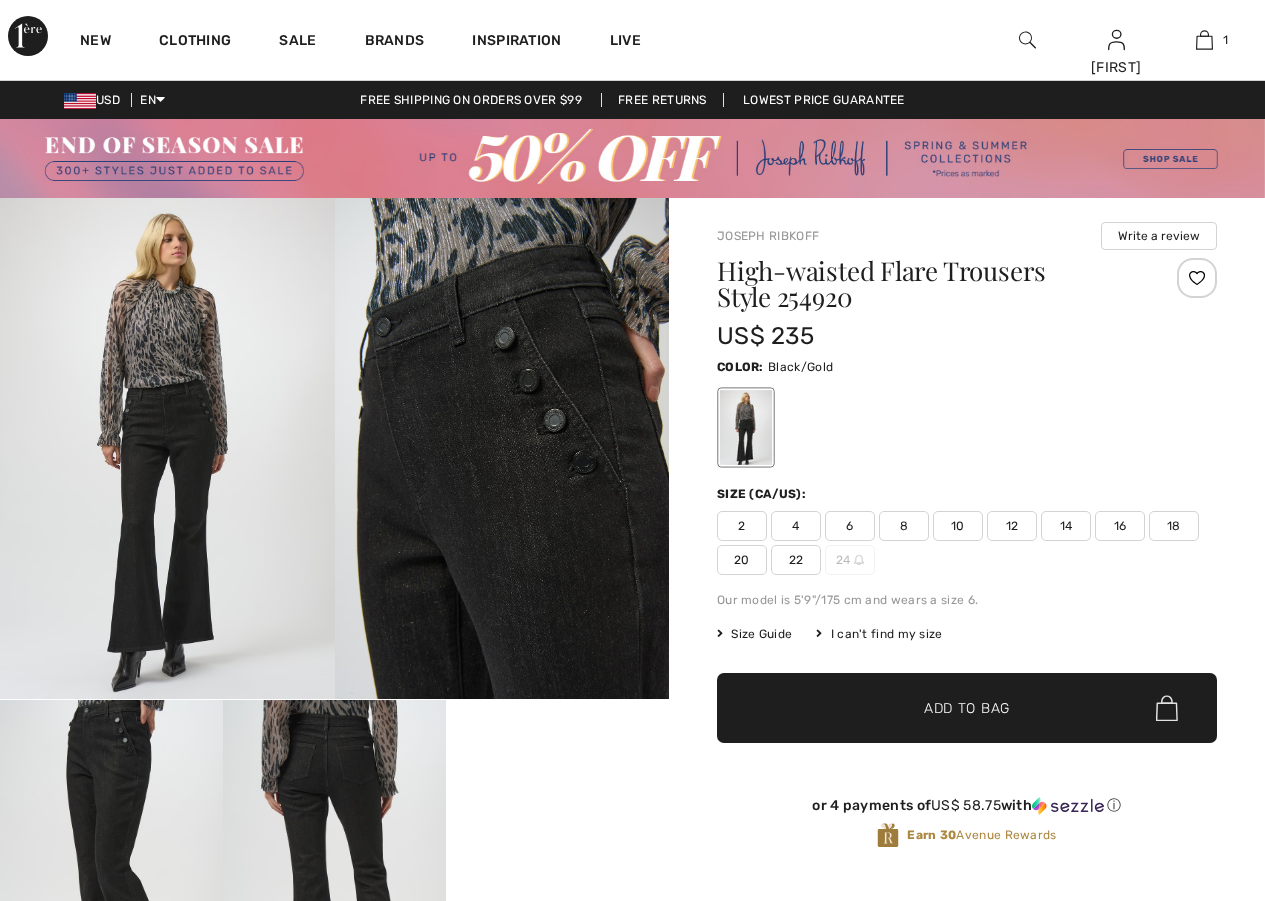 scroll, scrollTop: 0, scrollLeft: 0, axis: both 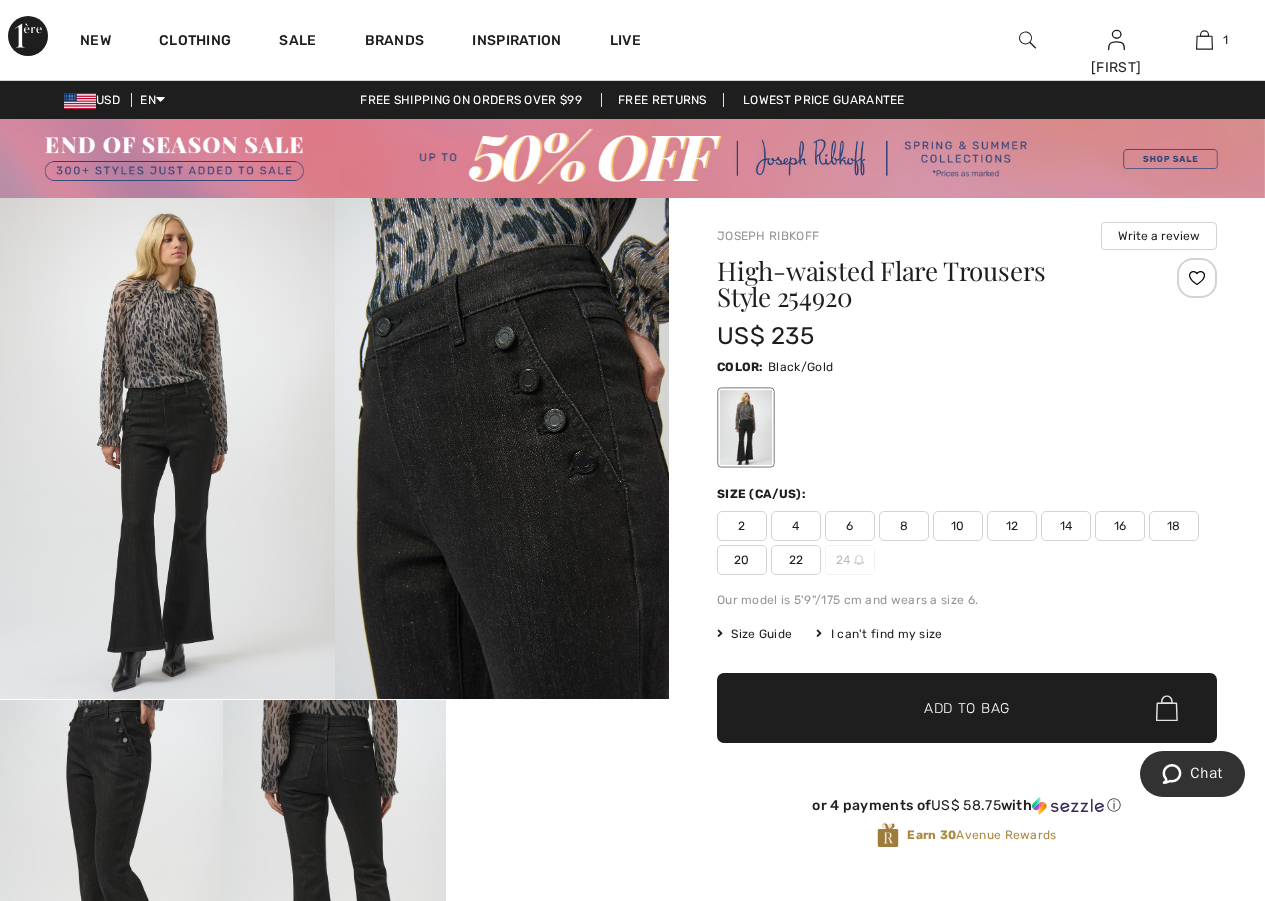 click at bounding box center [502, 448] 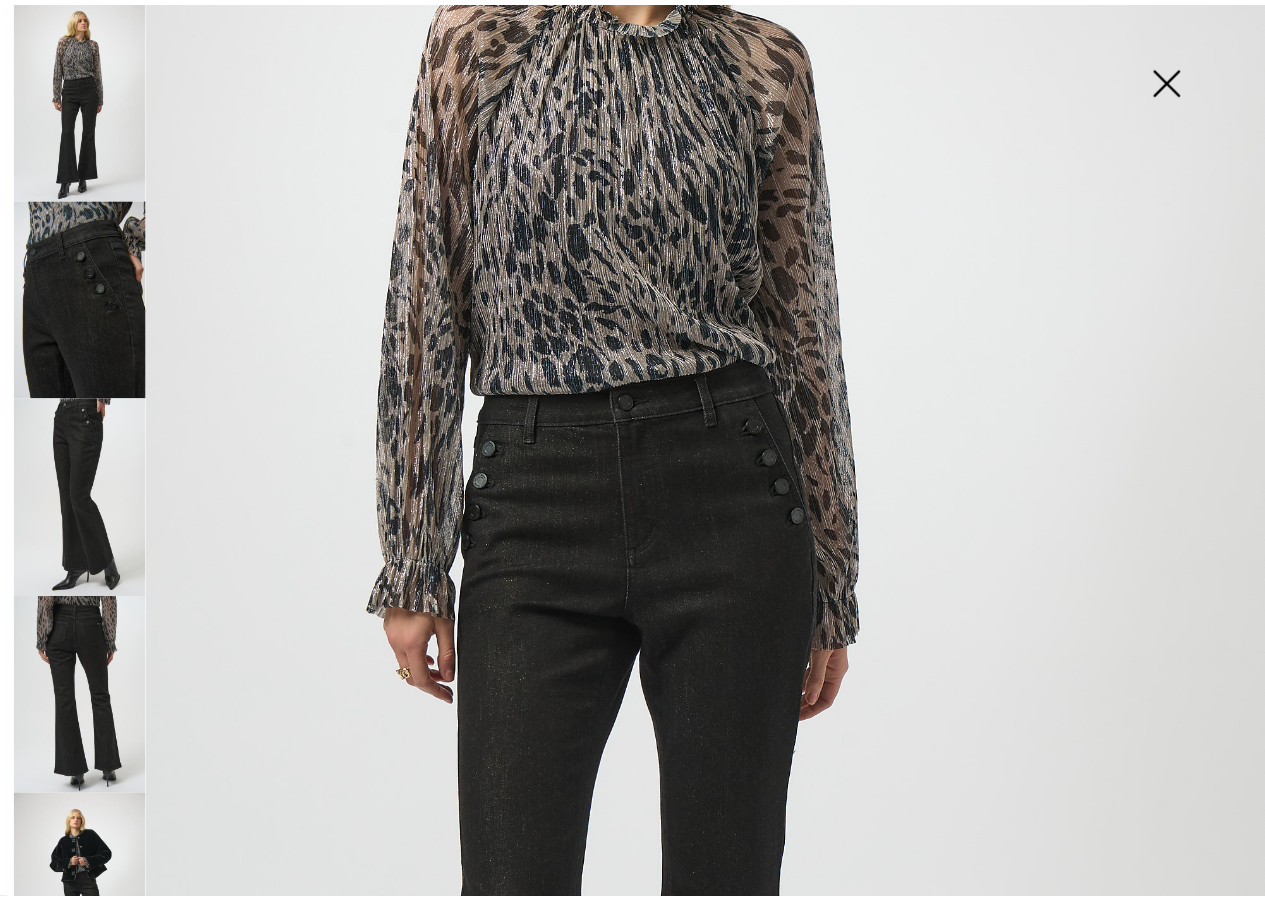 scroll, scrollTop: 0, scrollLeft: 0, axis: both 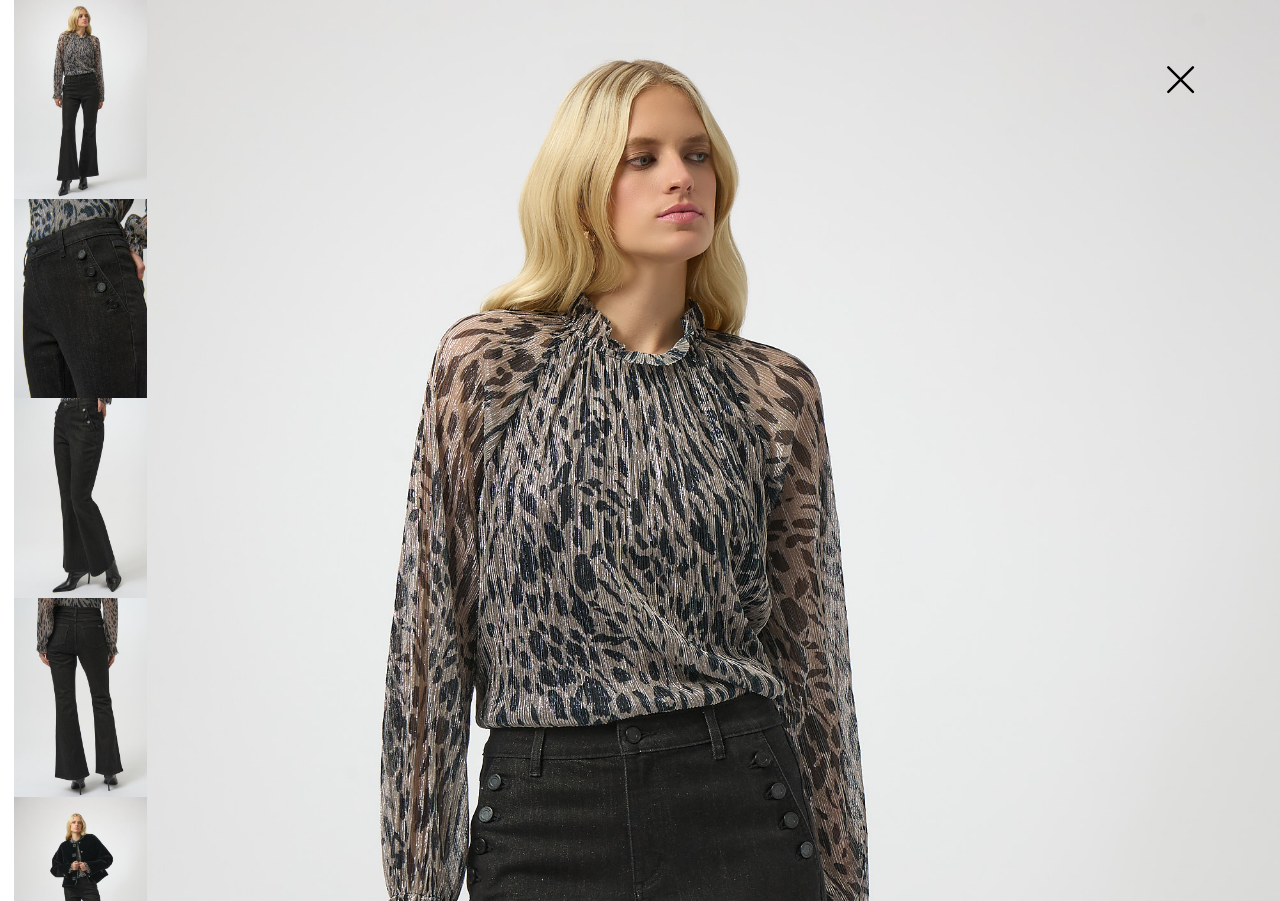 click at bounding box center [1180, 81] 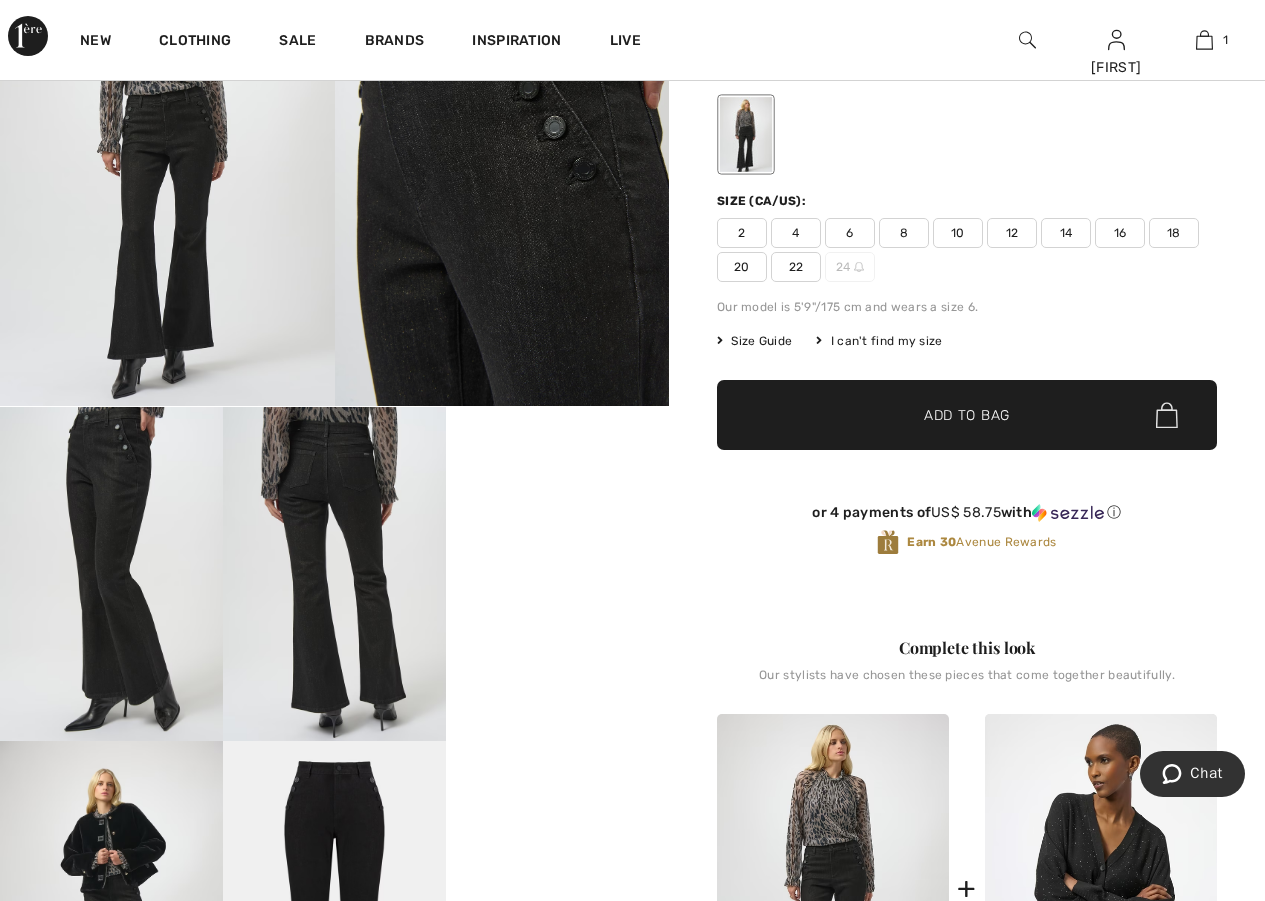 scroll, scrollTop: 333, scrollLeft: 0, axis: vertical 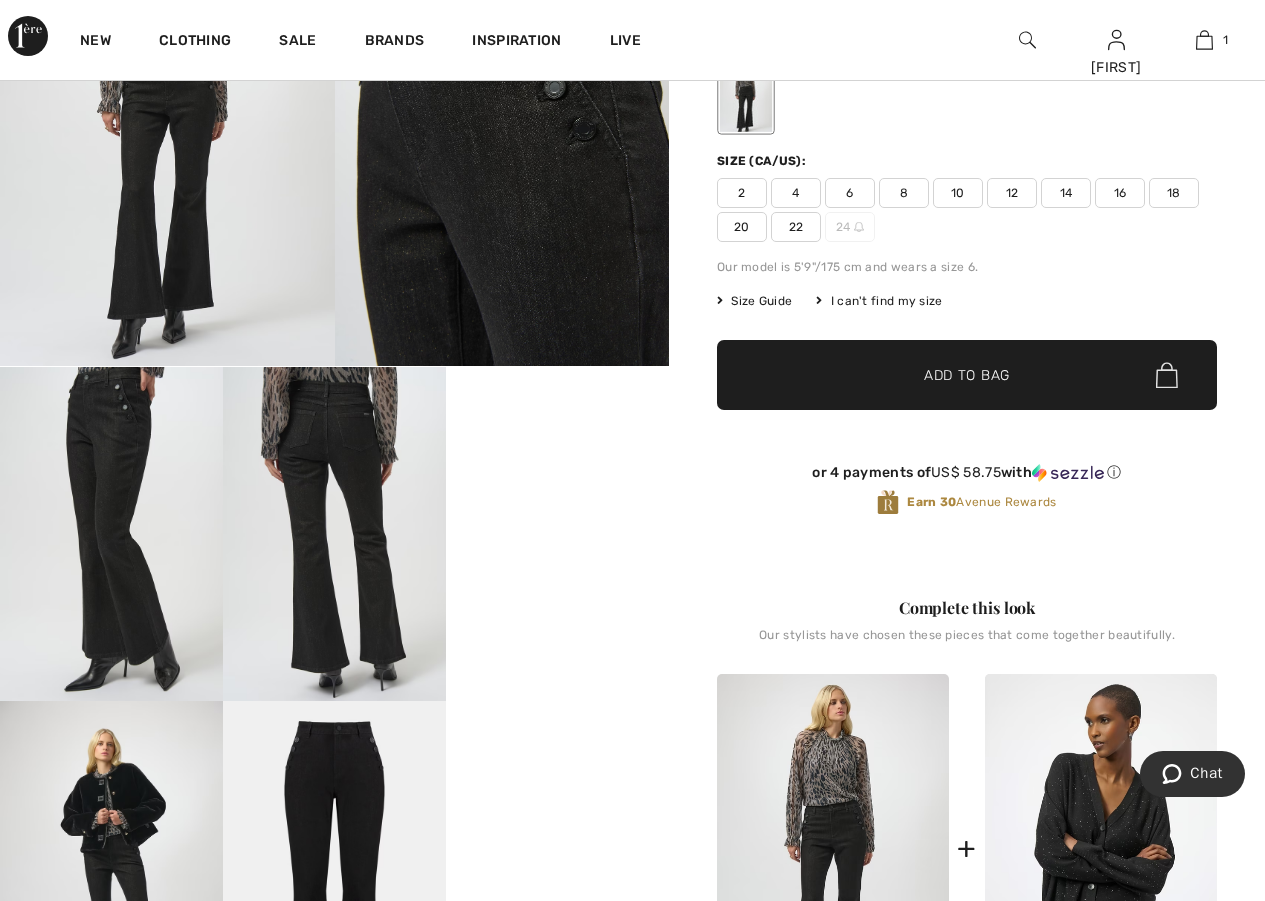 click at bounding box center (334, 868) 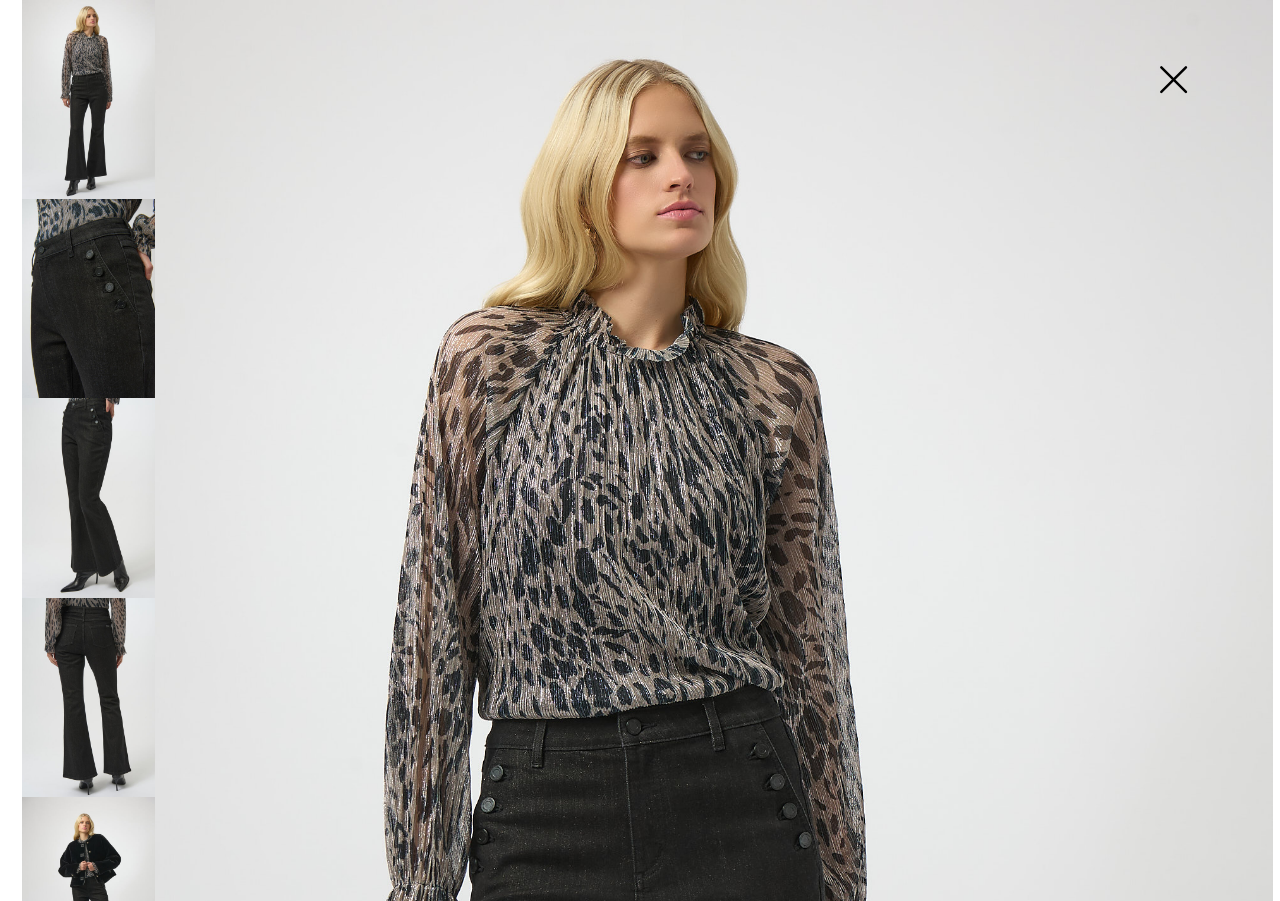 scroll, scrollTop: 334, scrollLeft: 0, axis: vertical 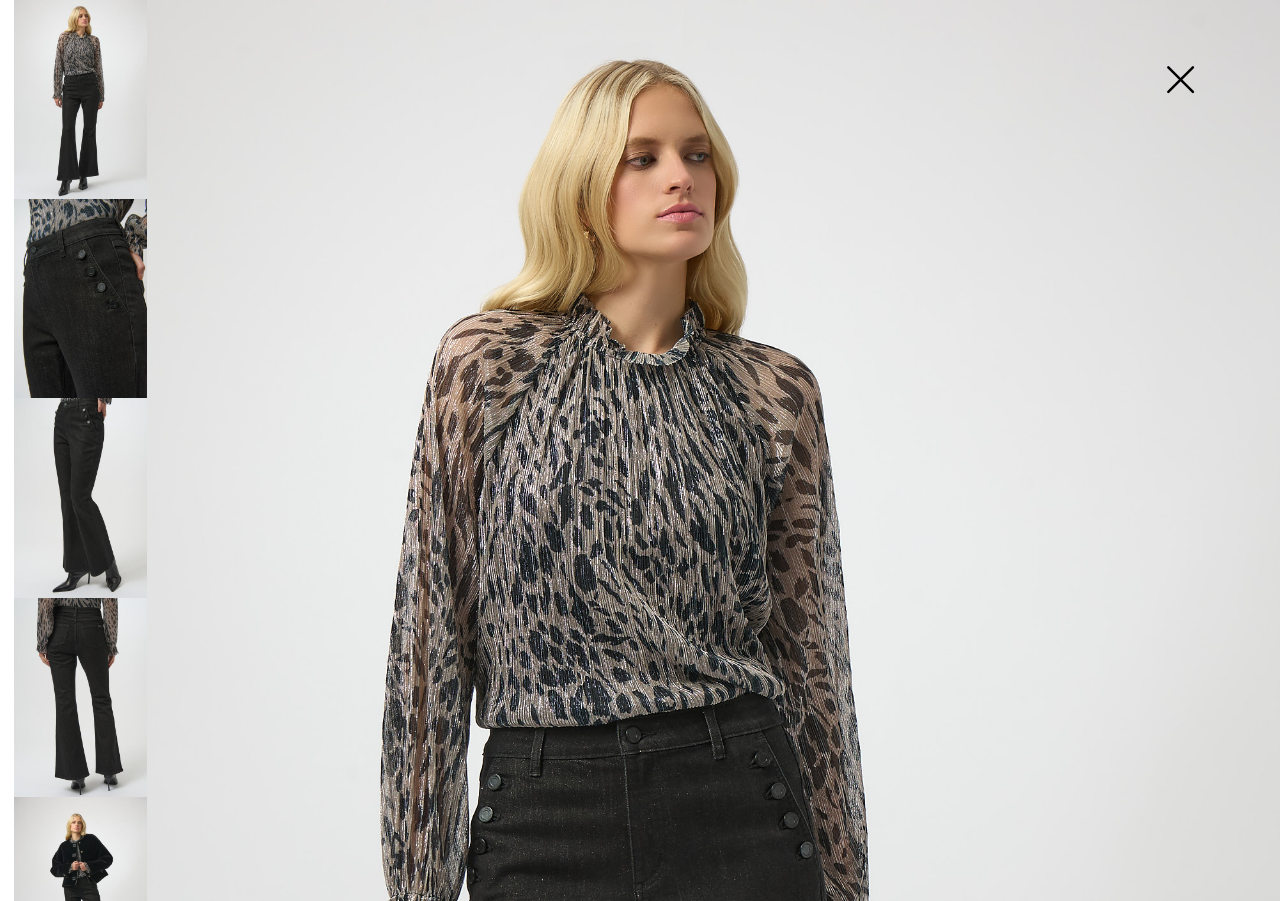 click at bounding box center [1180, 81] 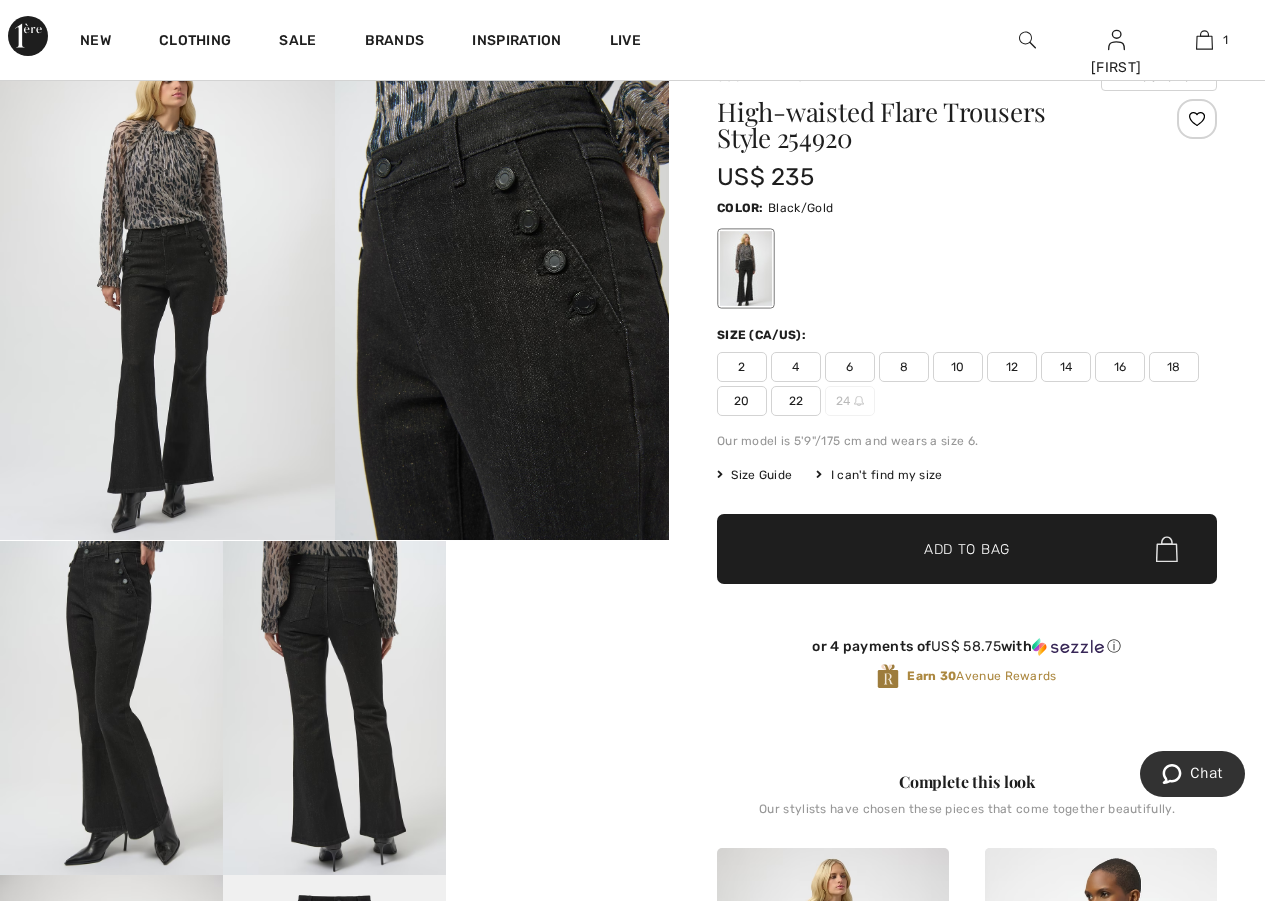 scroll, scrollTop: 0, scrollLeft: 0, axis: both 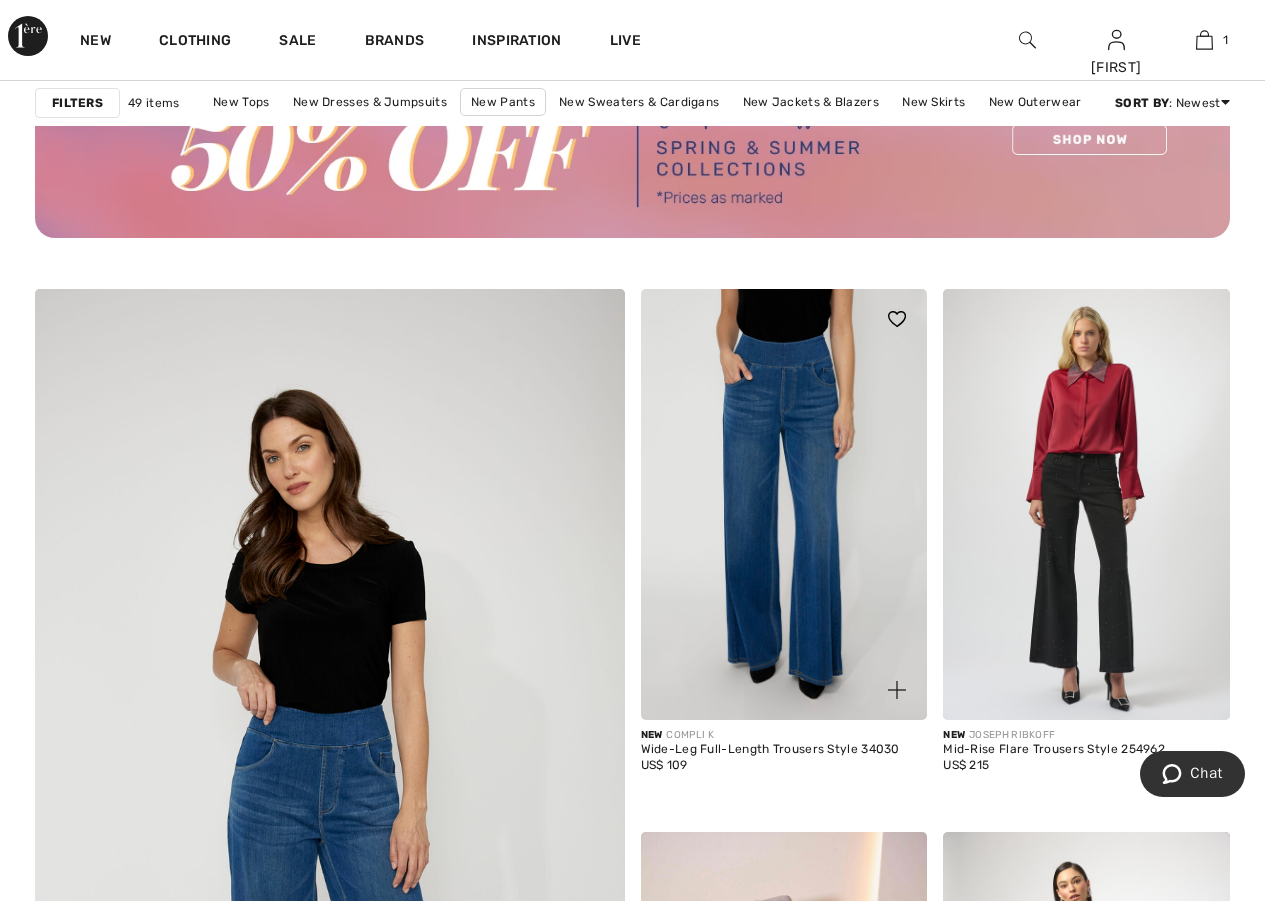 click at bounding box center [784, 504] 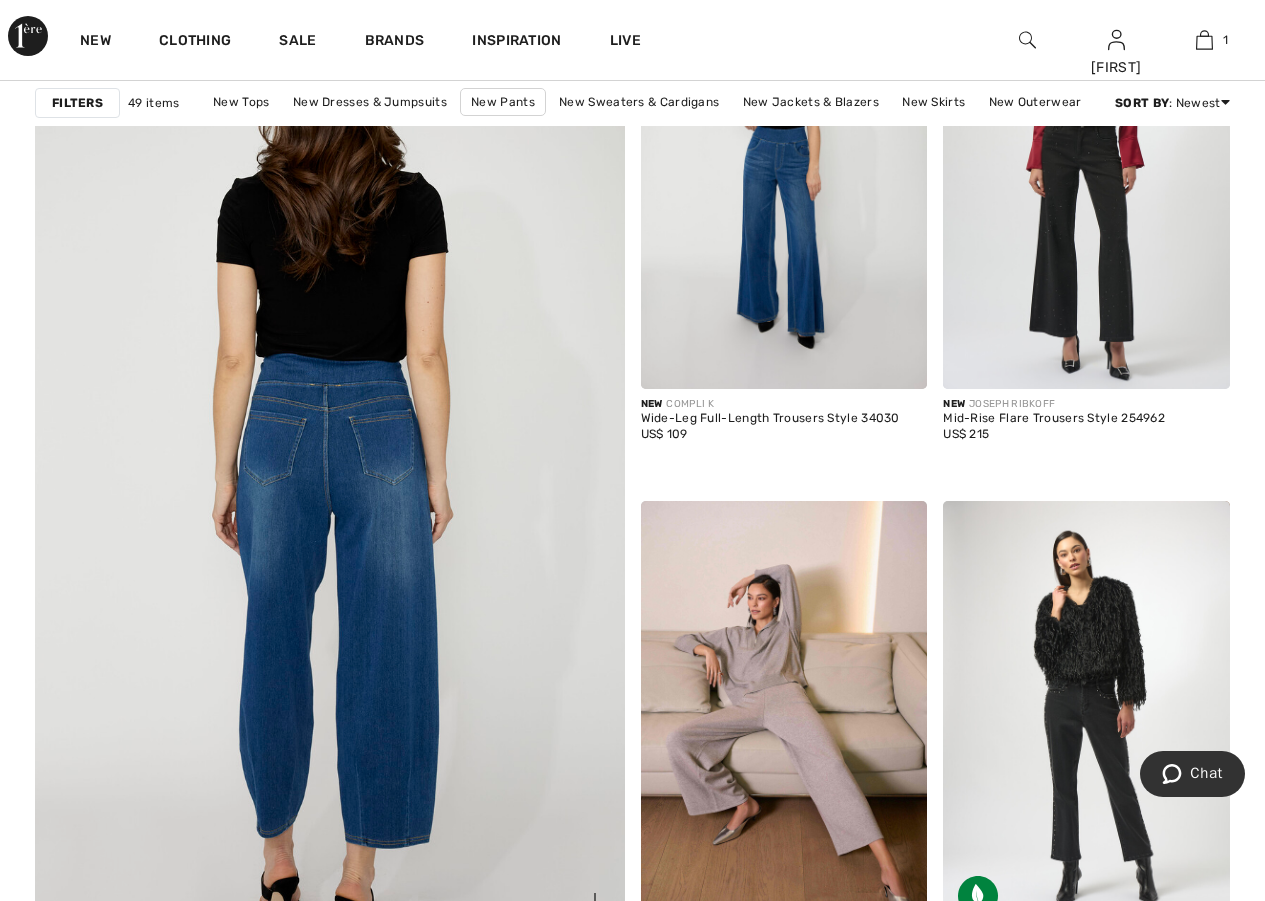 scroll, scrollTop: 4667, scrollLeft: 0, axis: vertical 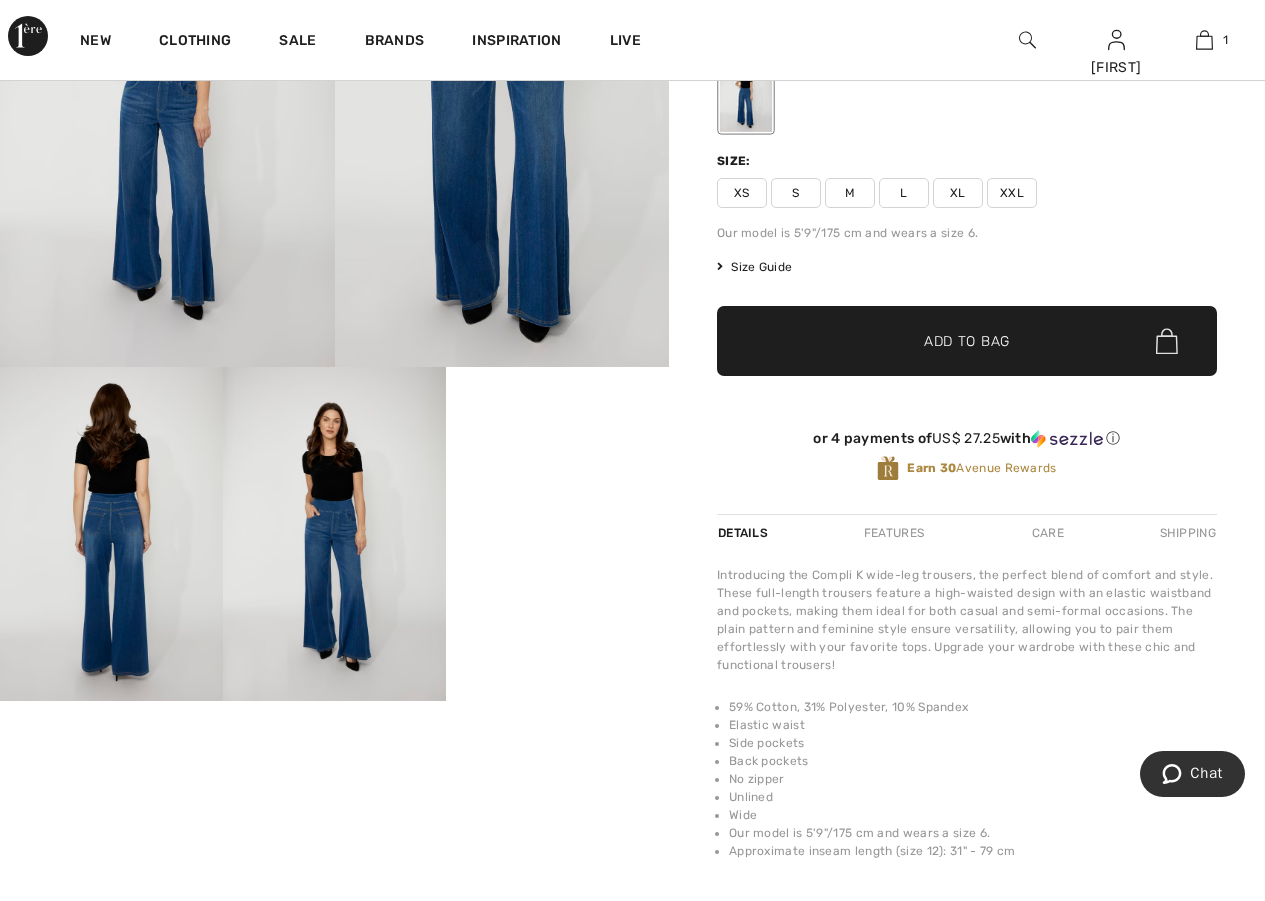 click at bounding box center [111, 534] 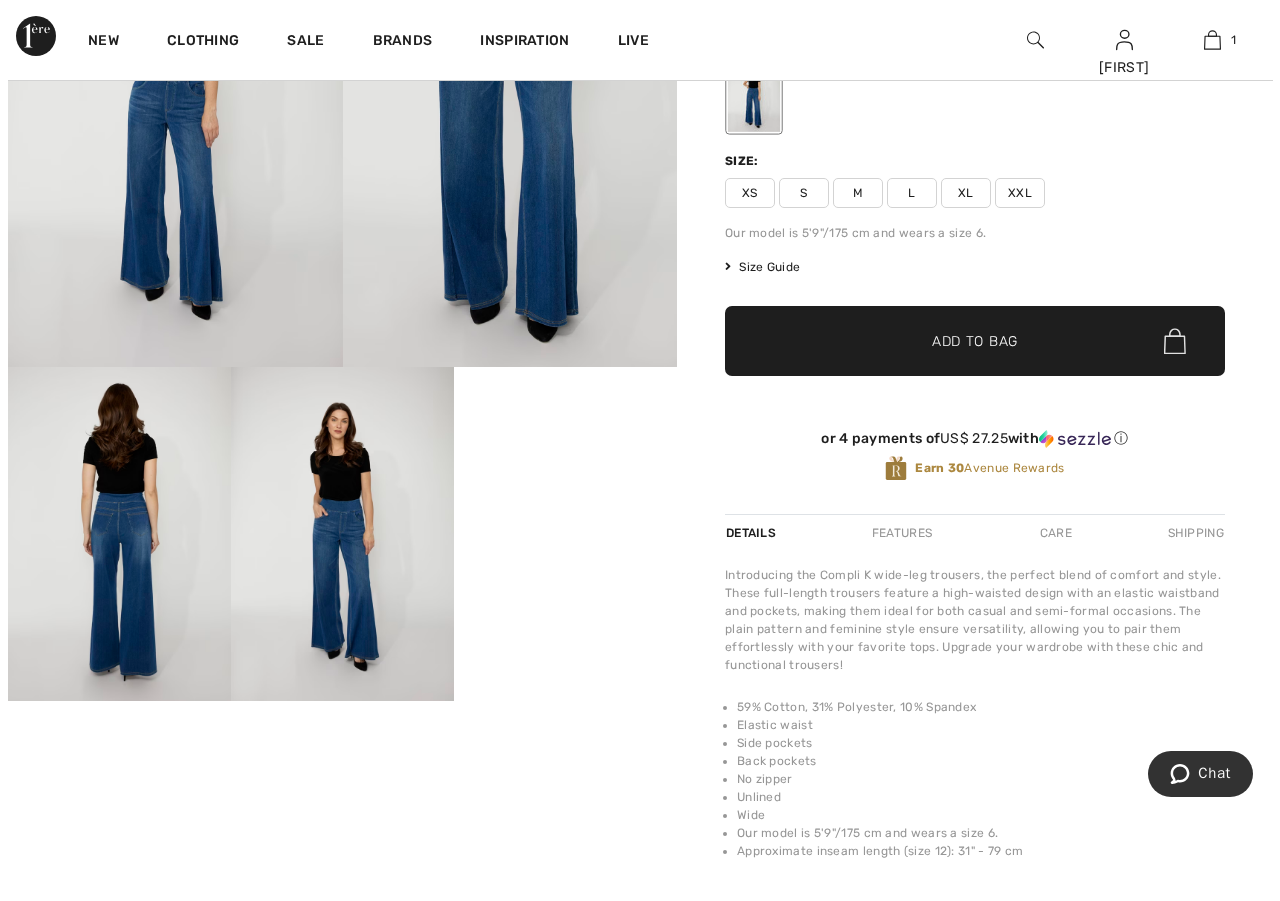 scroll, scrollTop: 334, scrollLeft: 0, axis: vertical 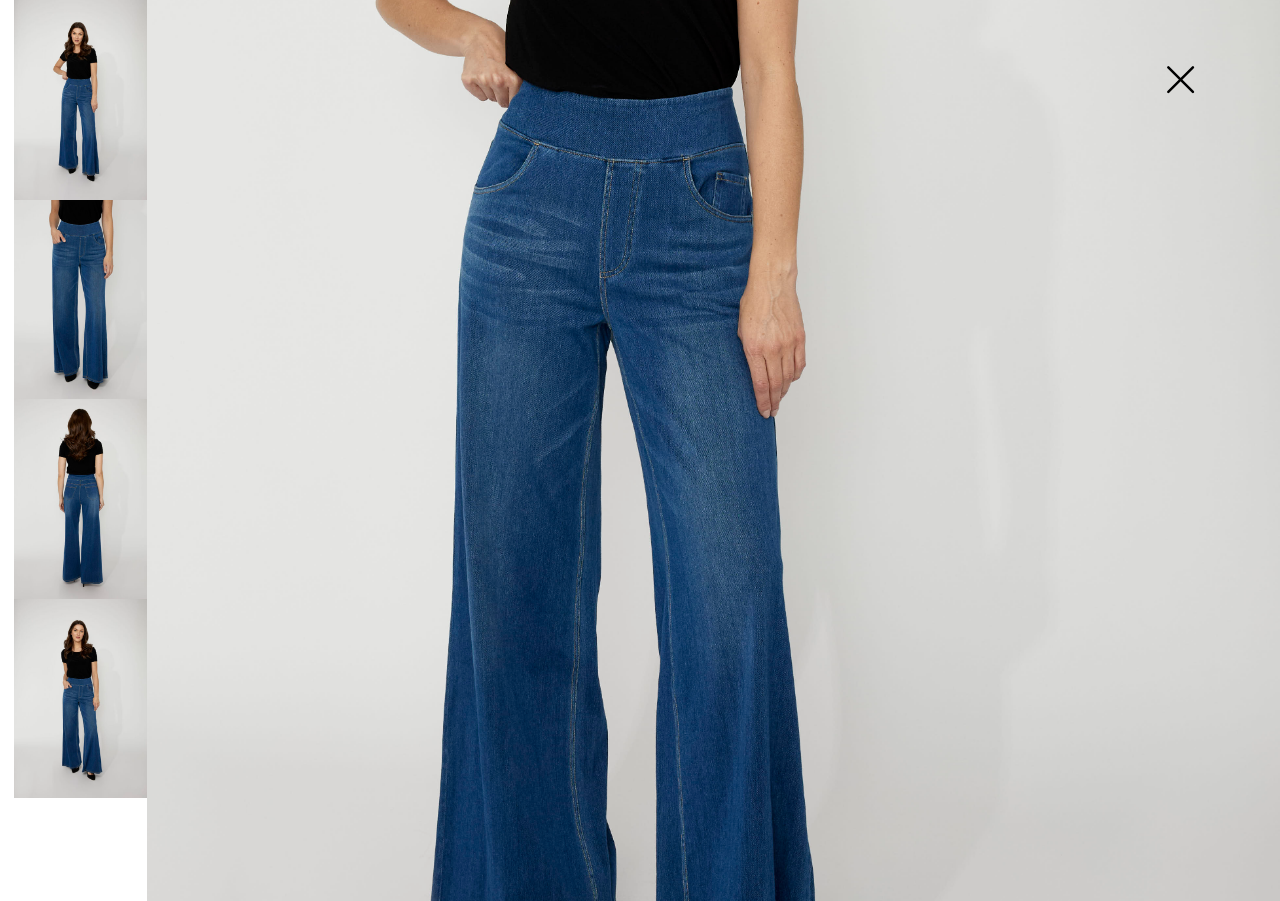 click at bounding box center [80, 699] 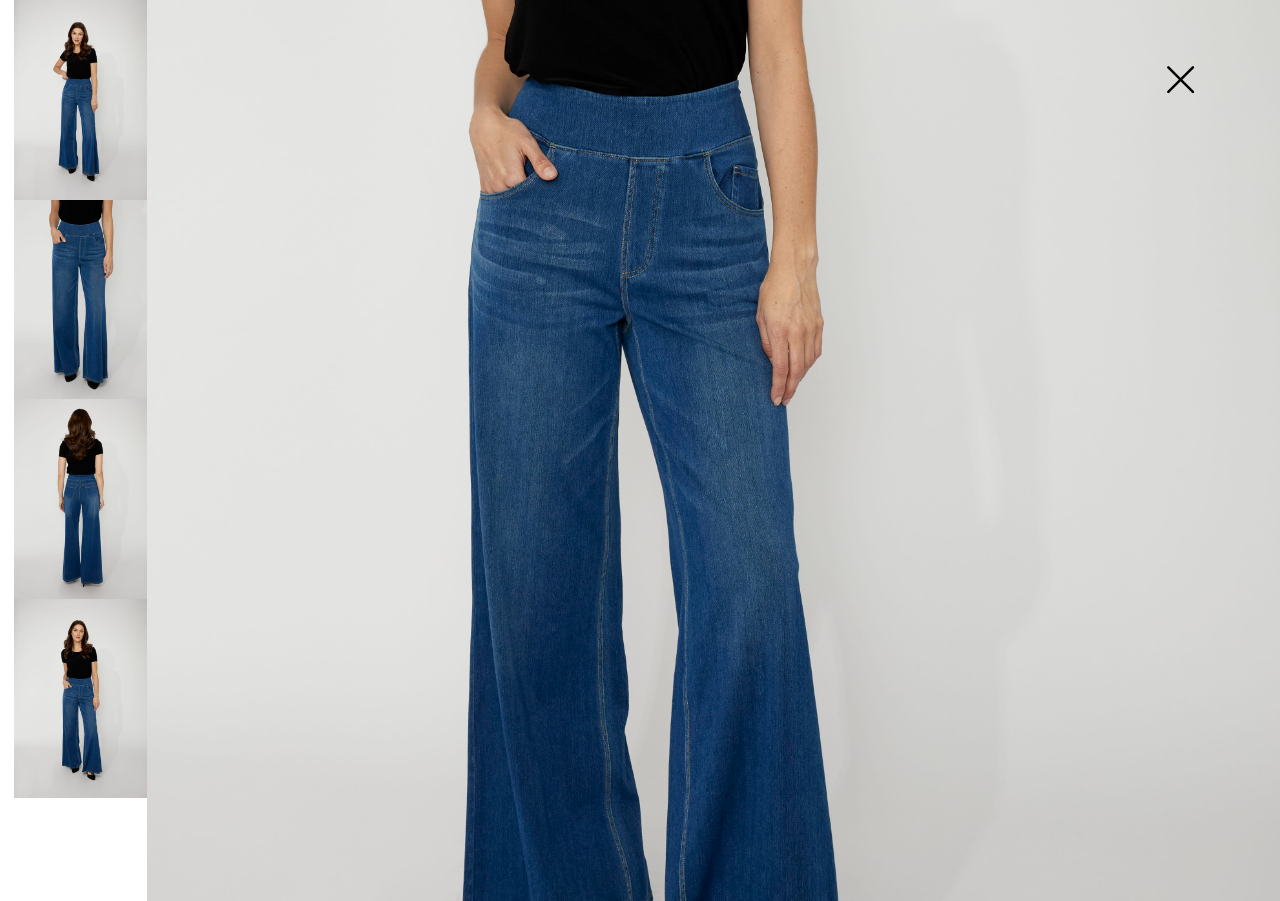 scroll, scrollTop: 330, scrollLeft: 0, axis: vertical 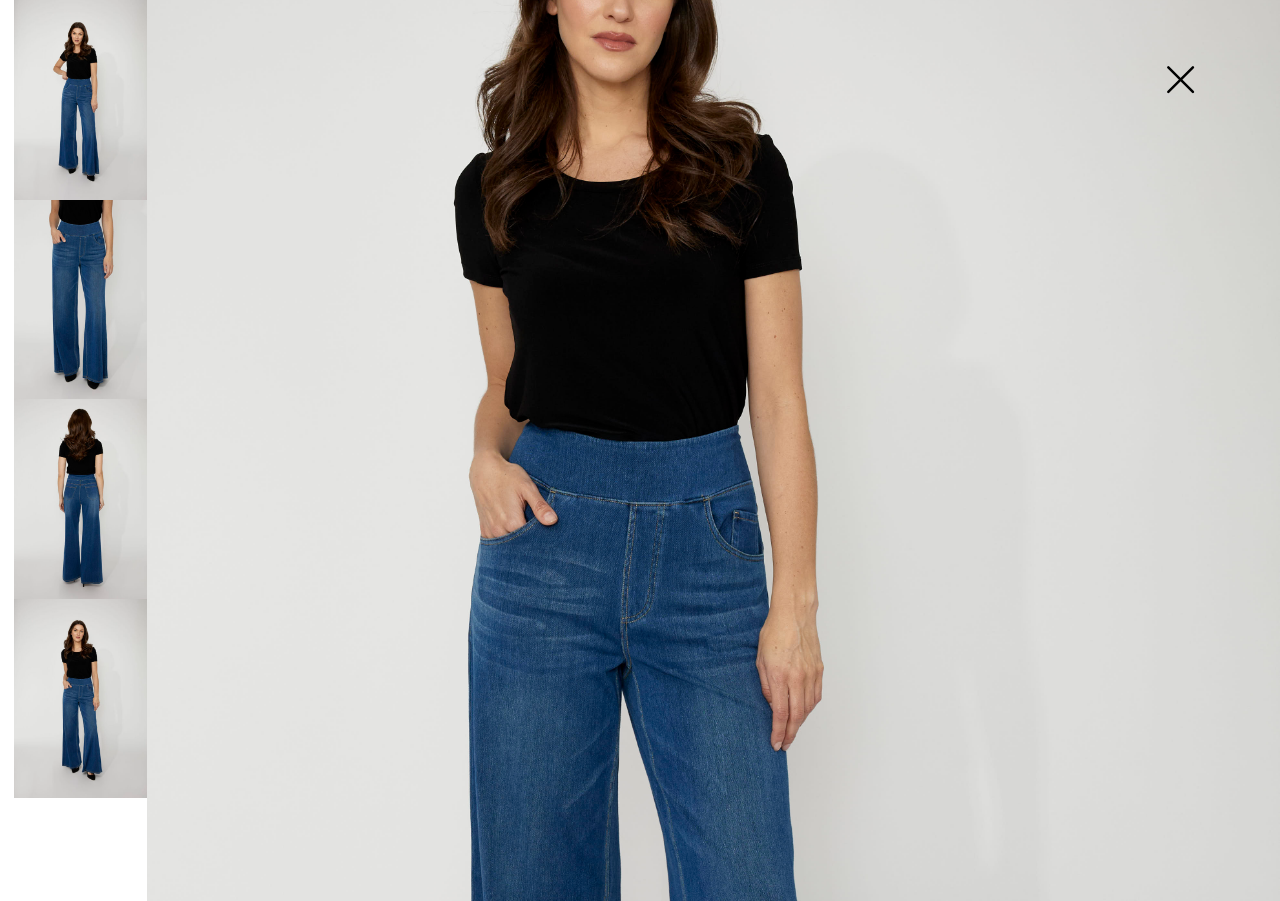click at bounding box center [1180, 81] 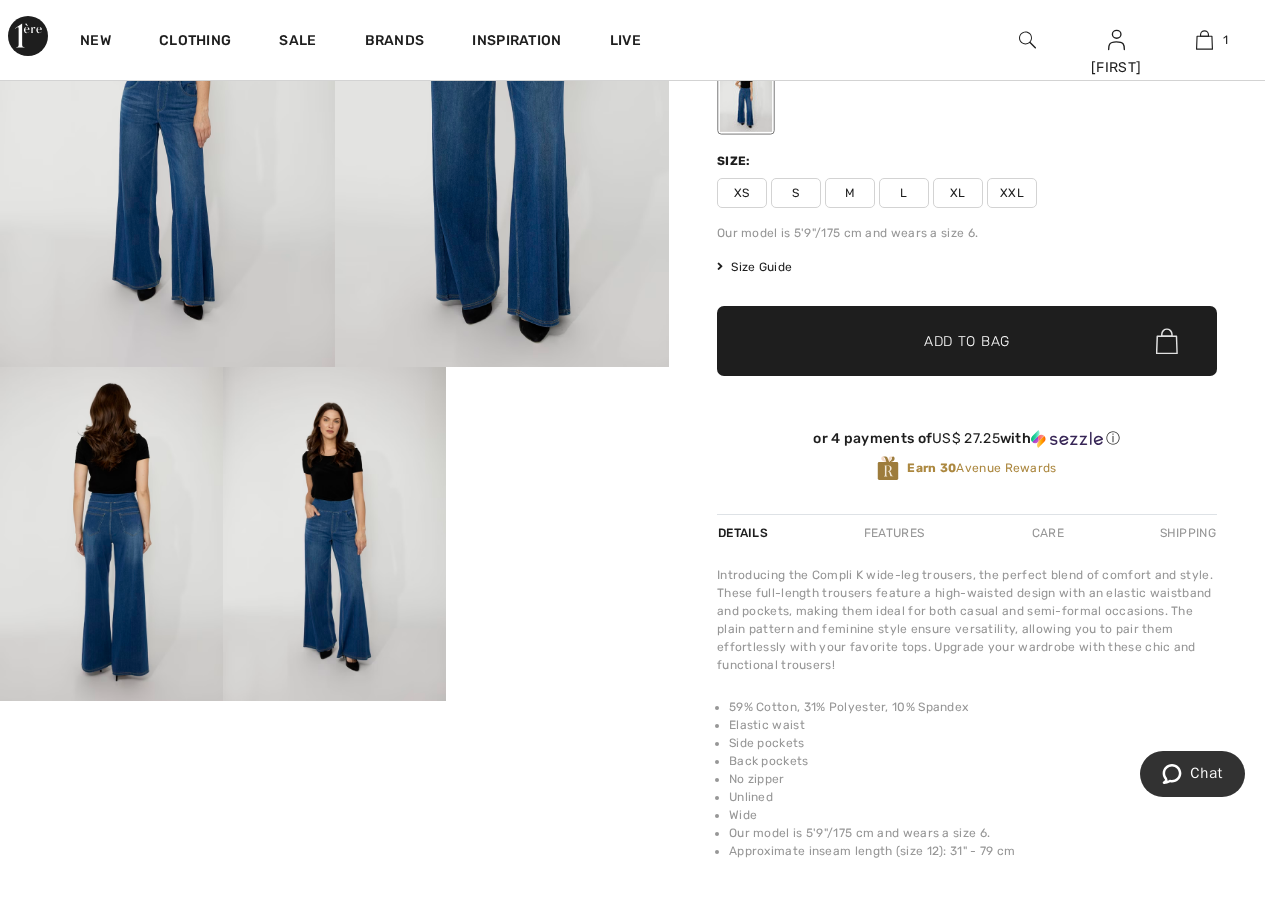 scroll, scrollTop: 0, scrollLeft: 0, axis: both 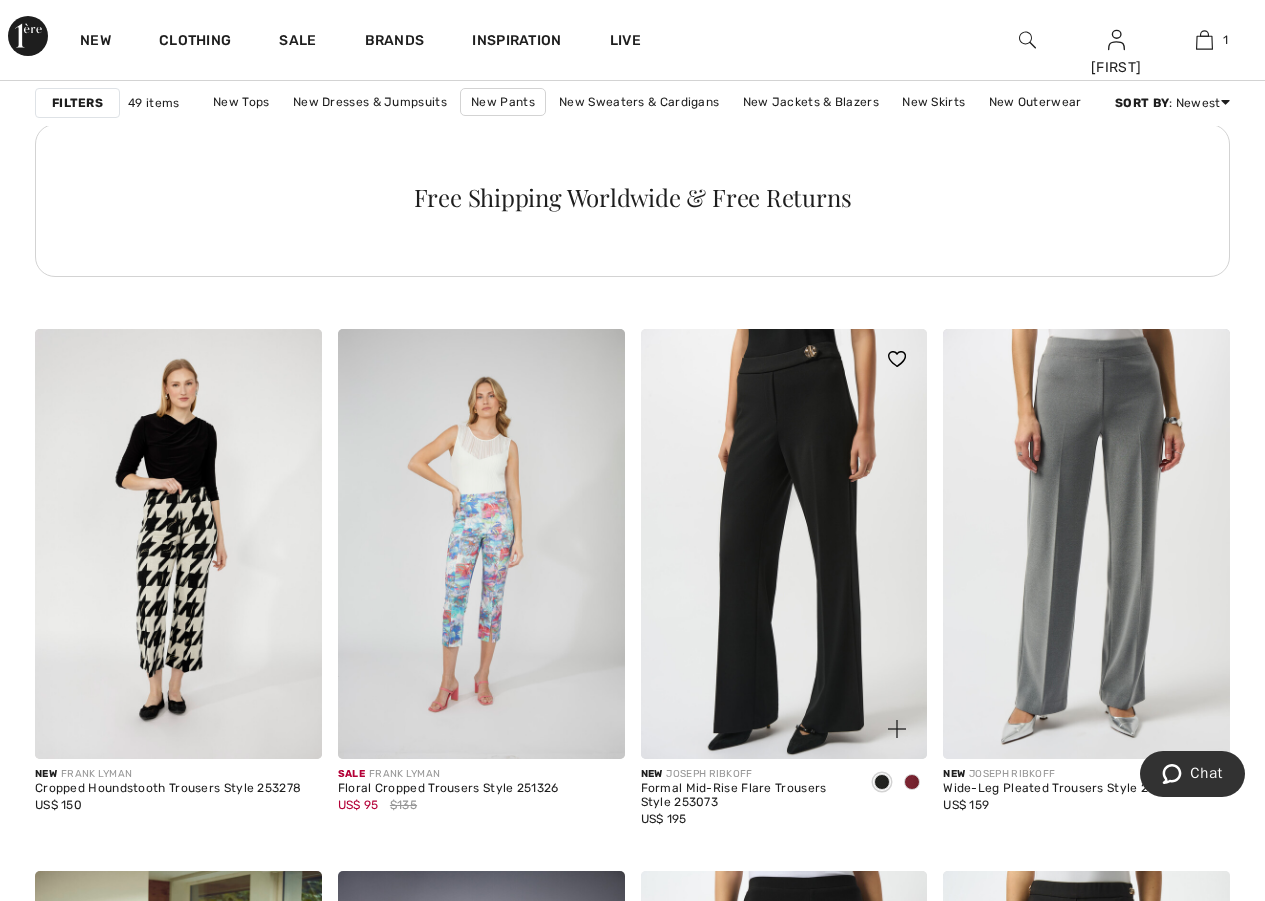 click at bounding box center [912, 782] 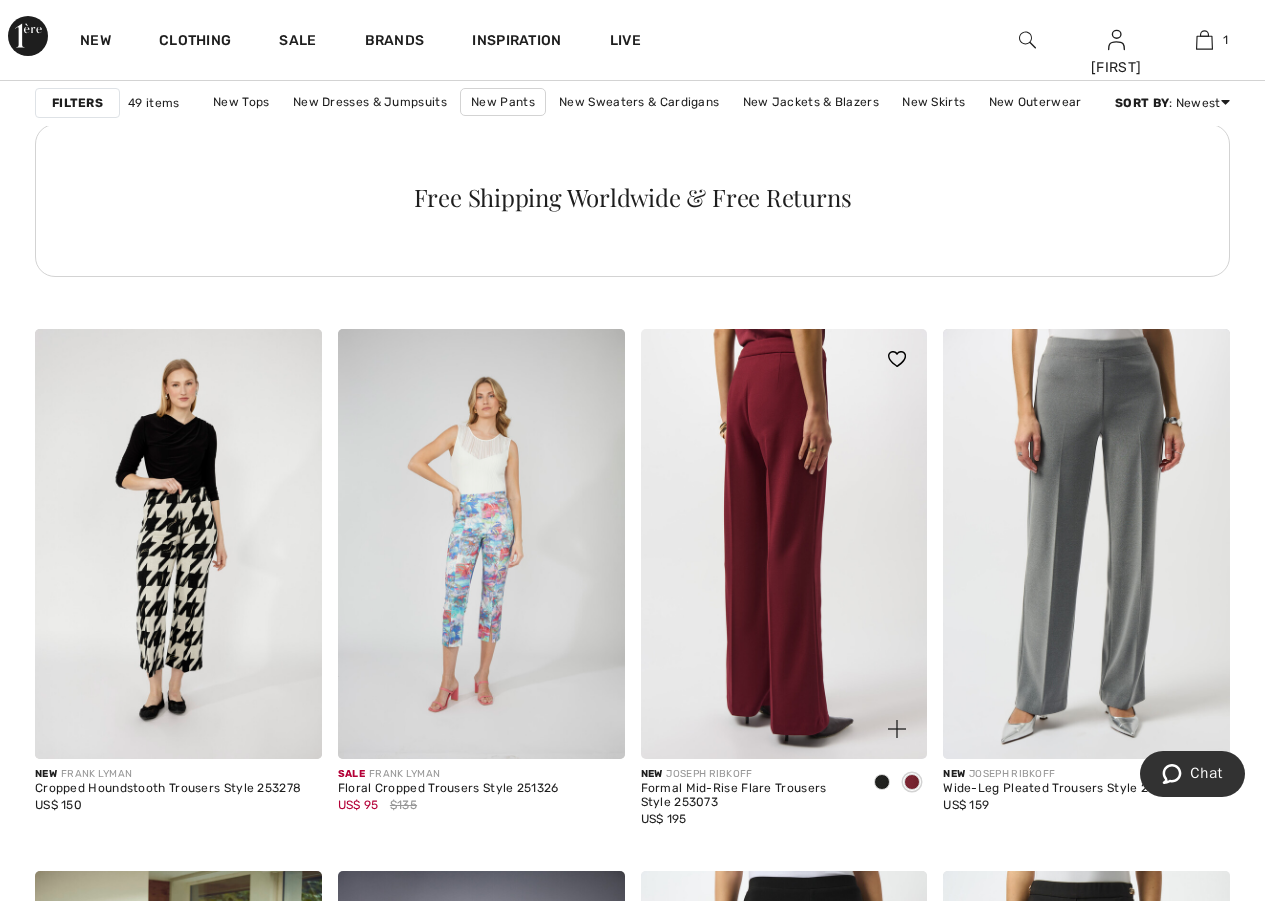 click at bounding box center [784, 544] 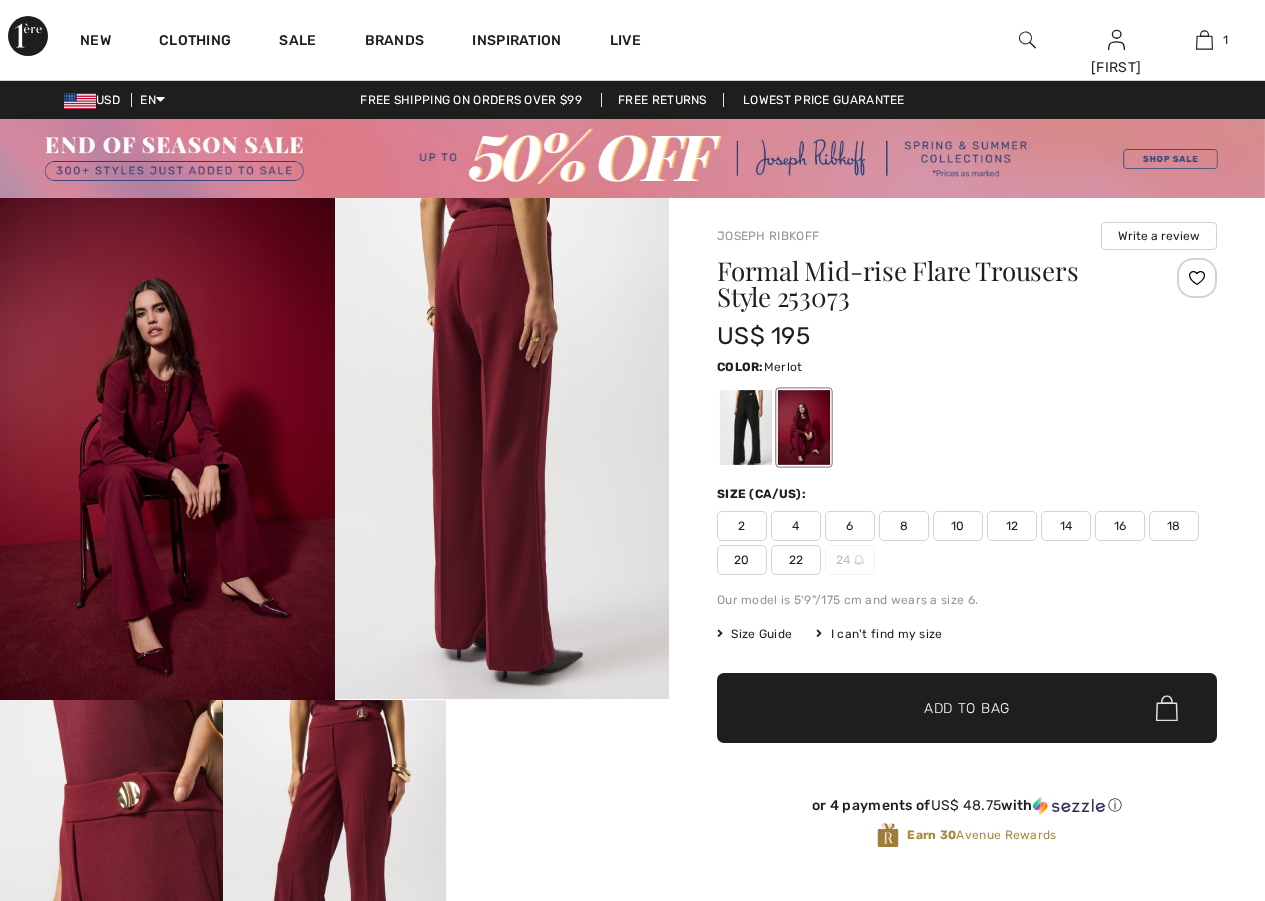 scroll, scrollTop: 0, scrollLeft: 0, axis: both 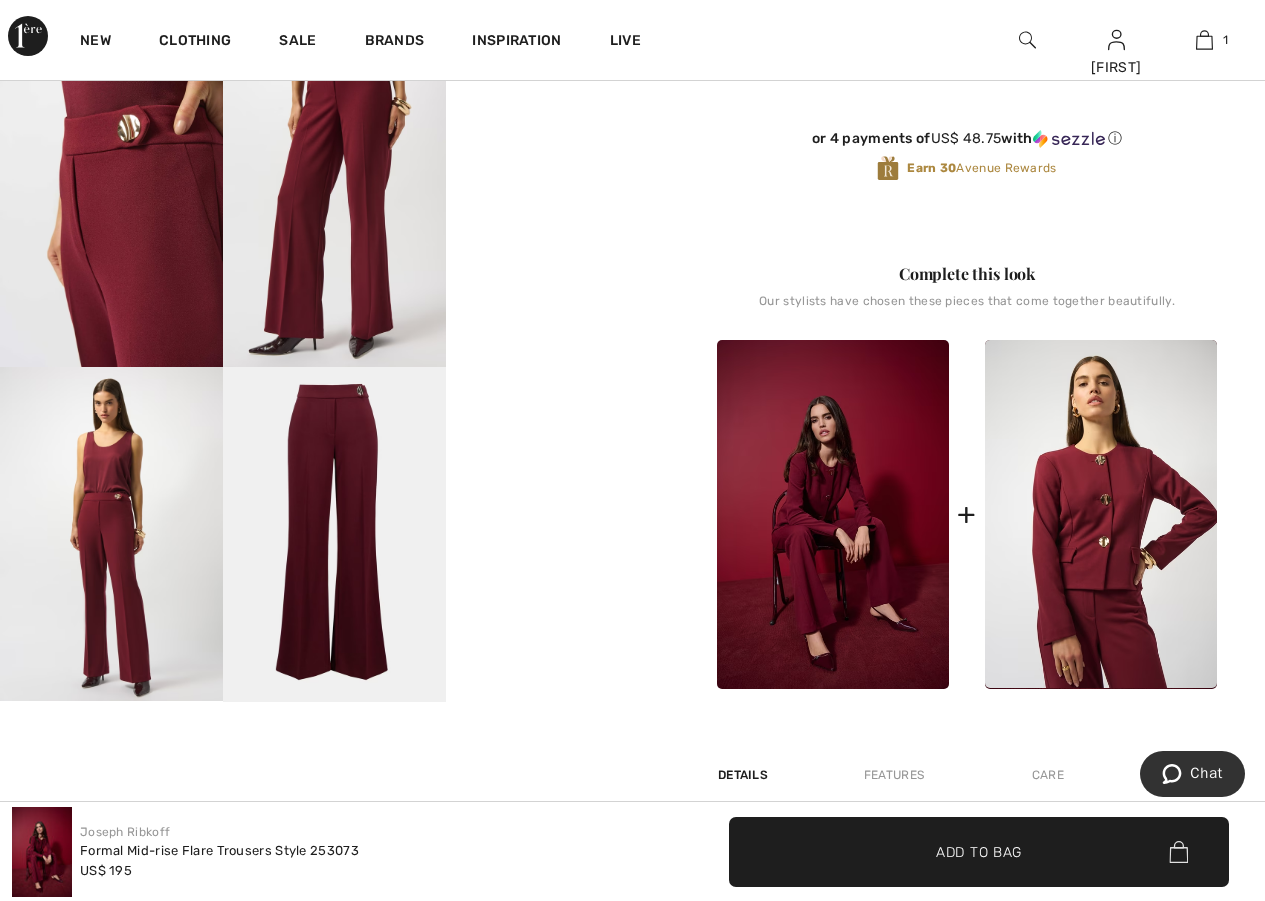 click at bounding box center [334, 534] 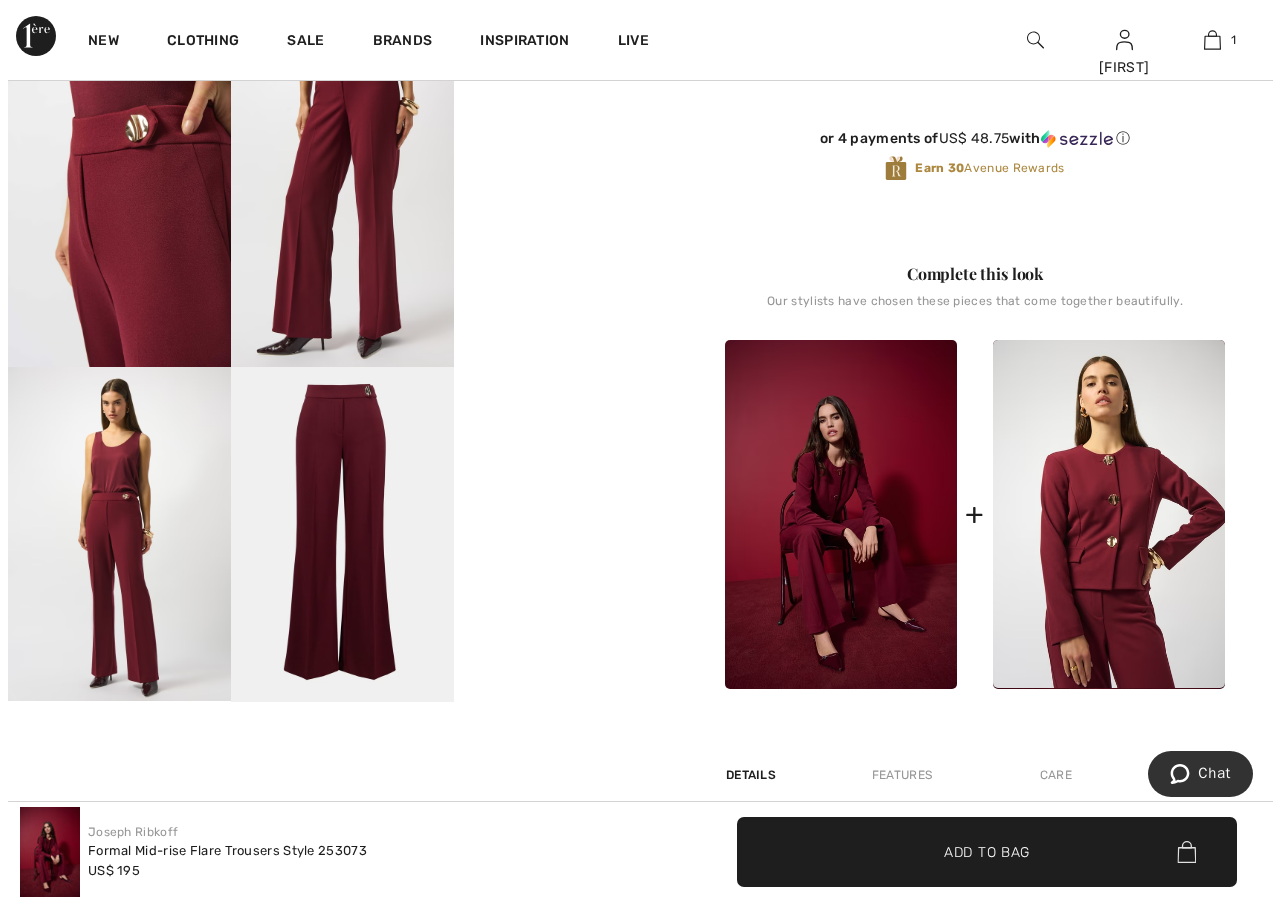 scroll, scrollTop: 679, scrollLeft: 0, axis: vertical 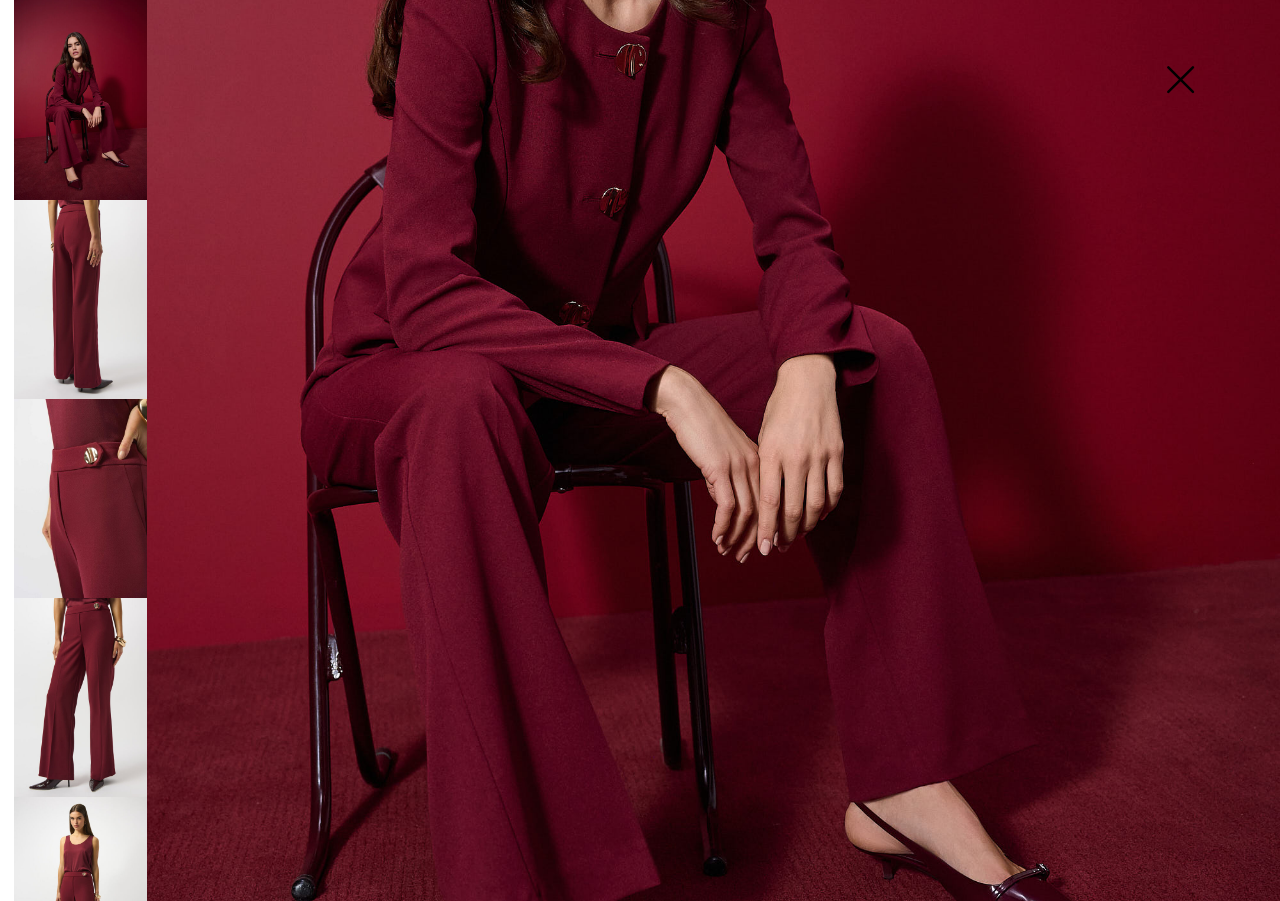 click at bounding box center (80, 697) 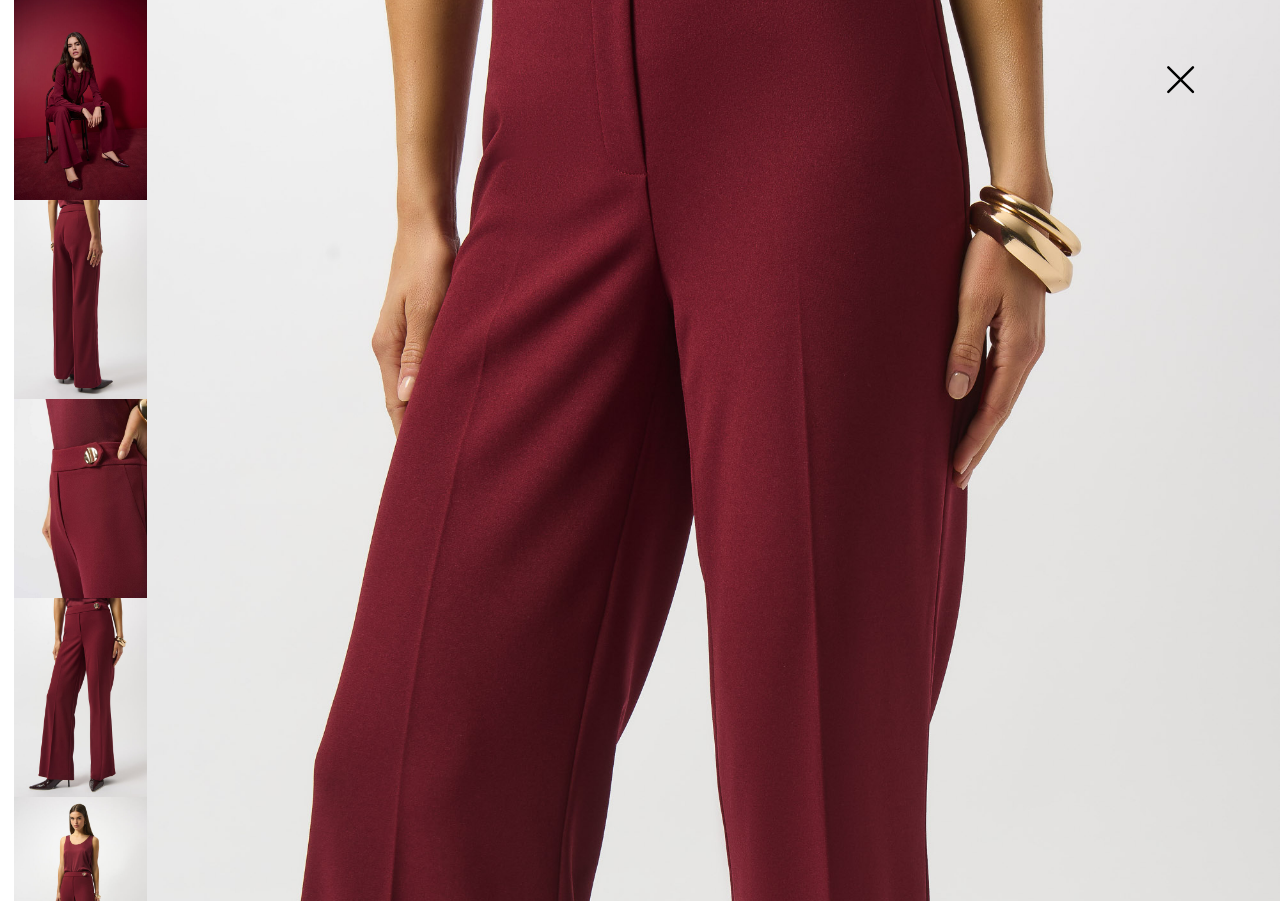 scroll, scrollTop: 0, scrollLeft: 0, axis: both 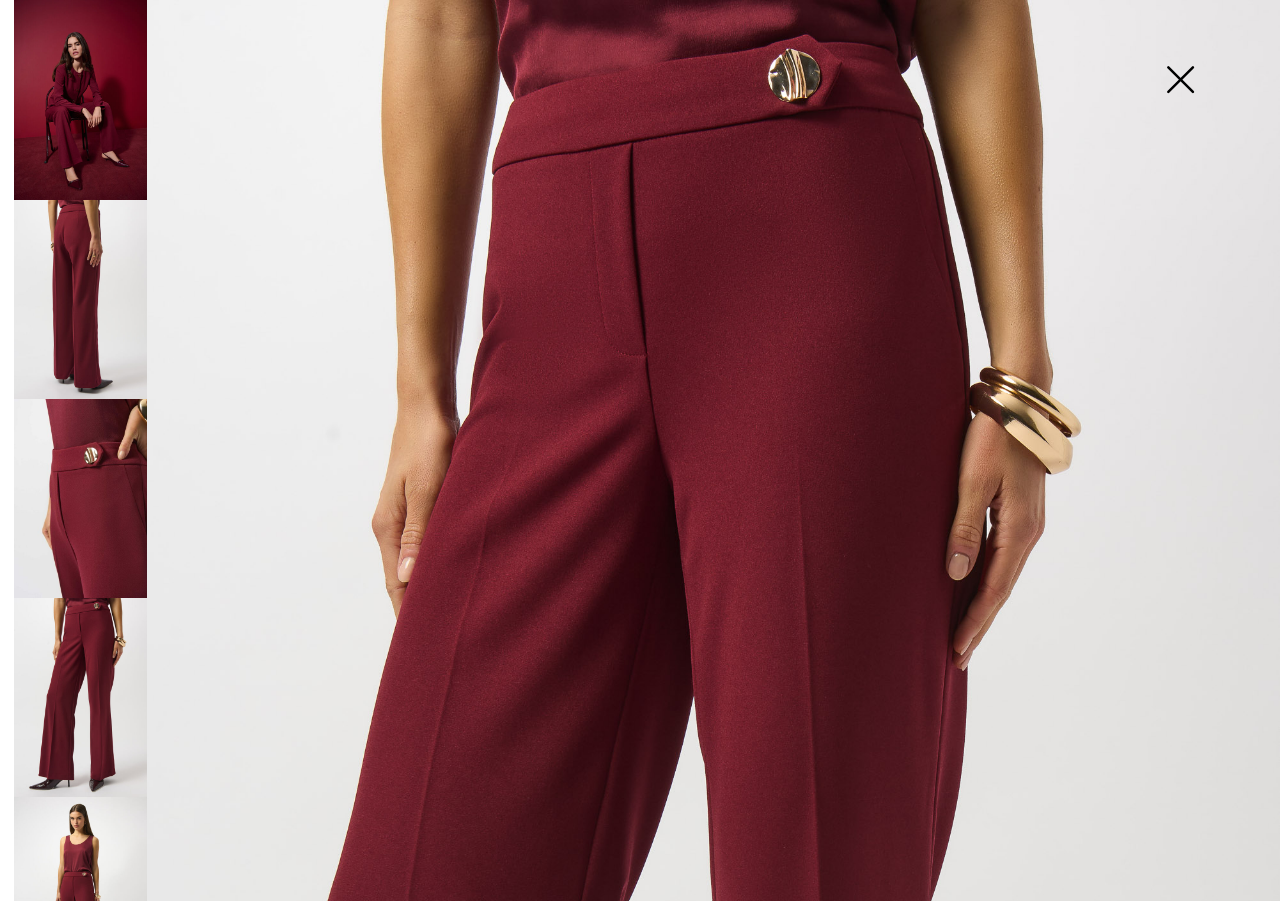click at bounding box center [1180, 81] 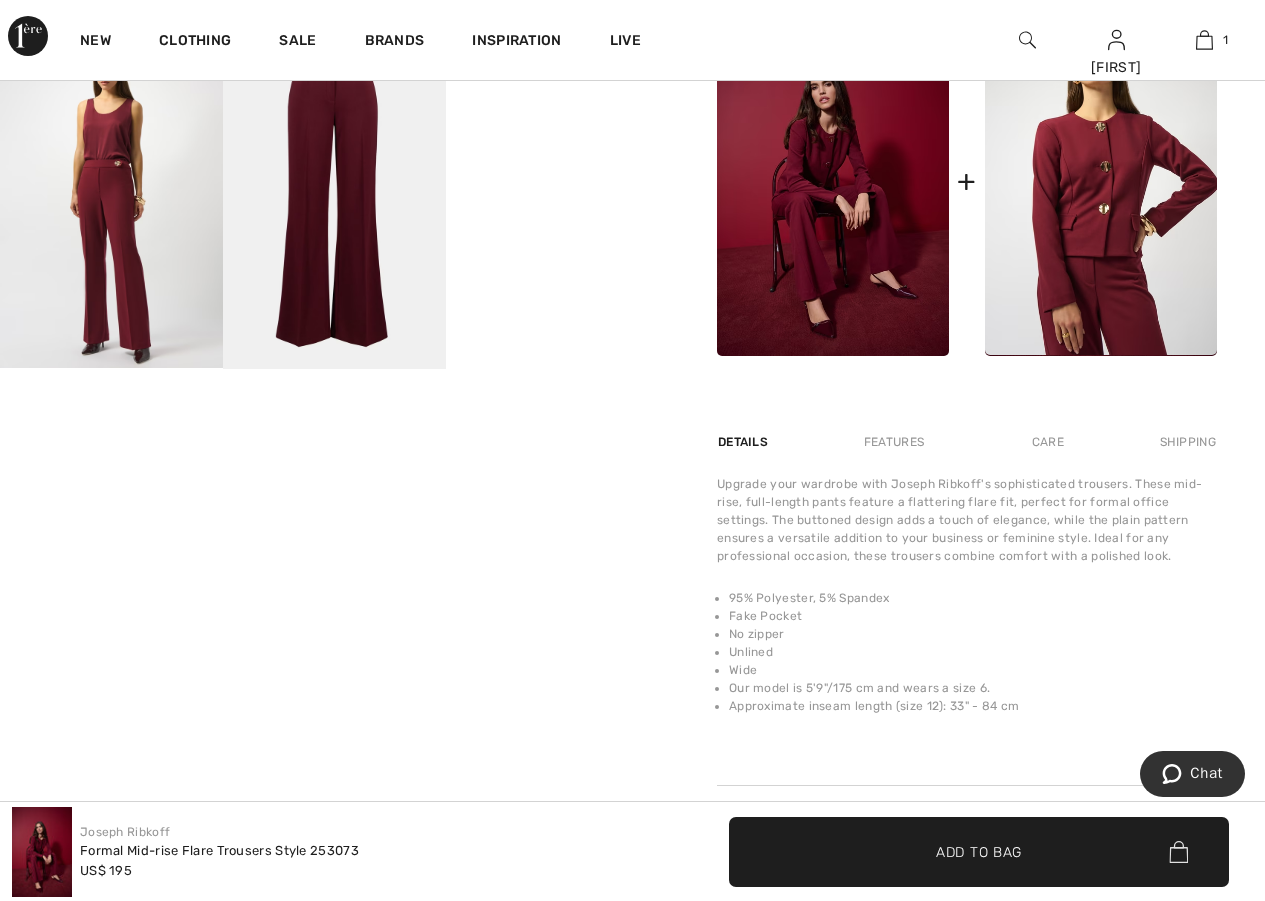 scroll, scrollTop: 0, scrollLeft: 0, axis: both 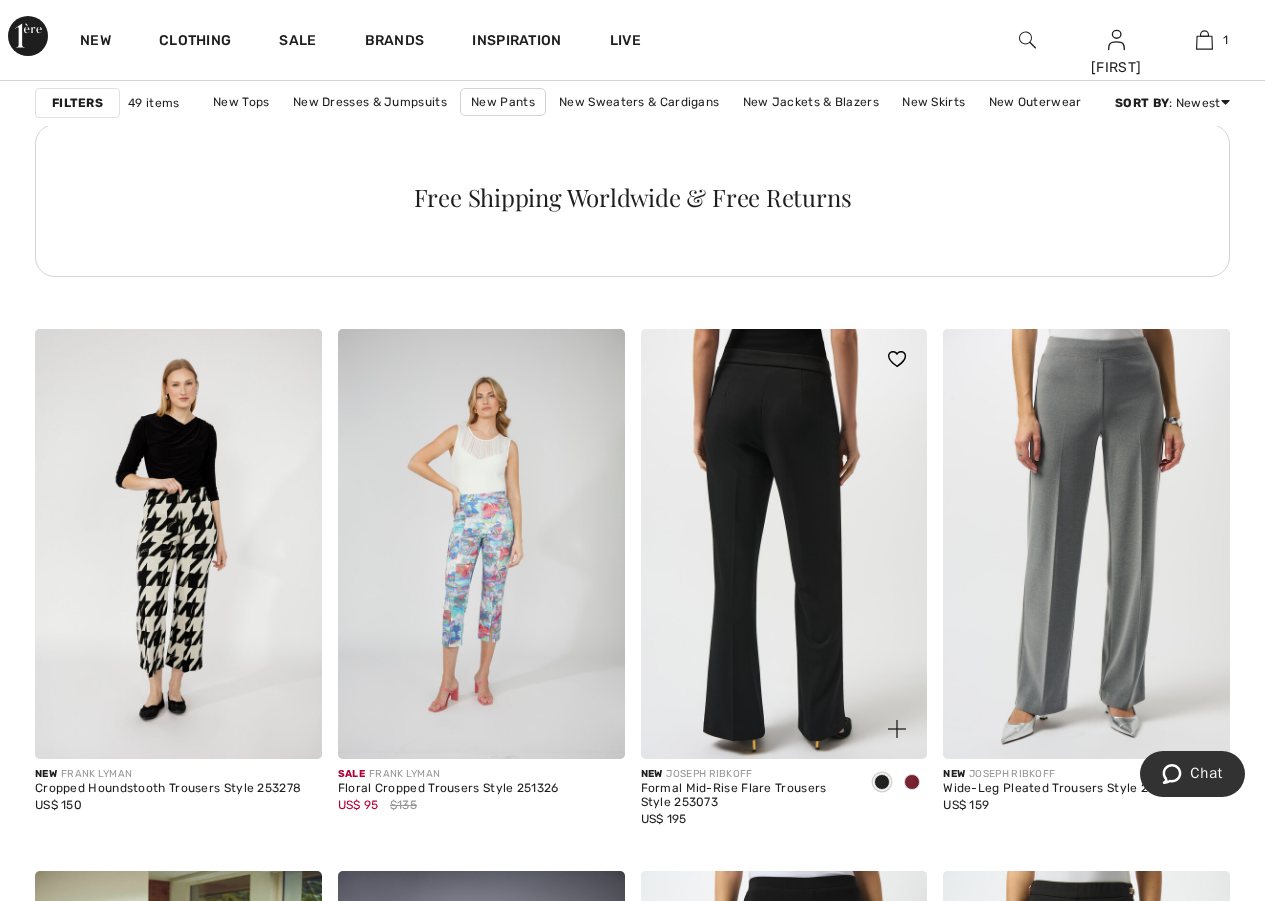 click at bounding box center (784, 544) 